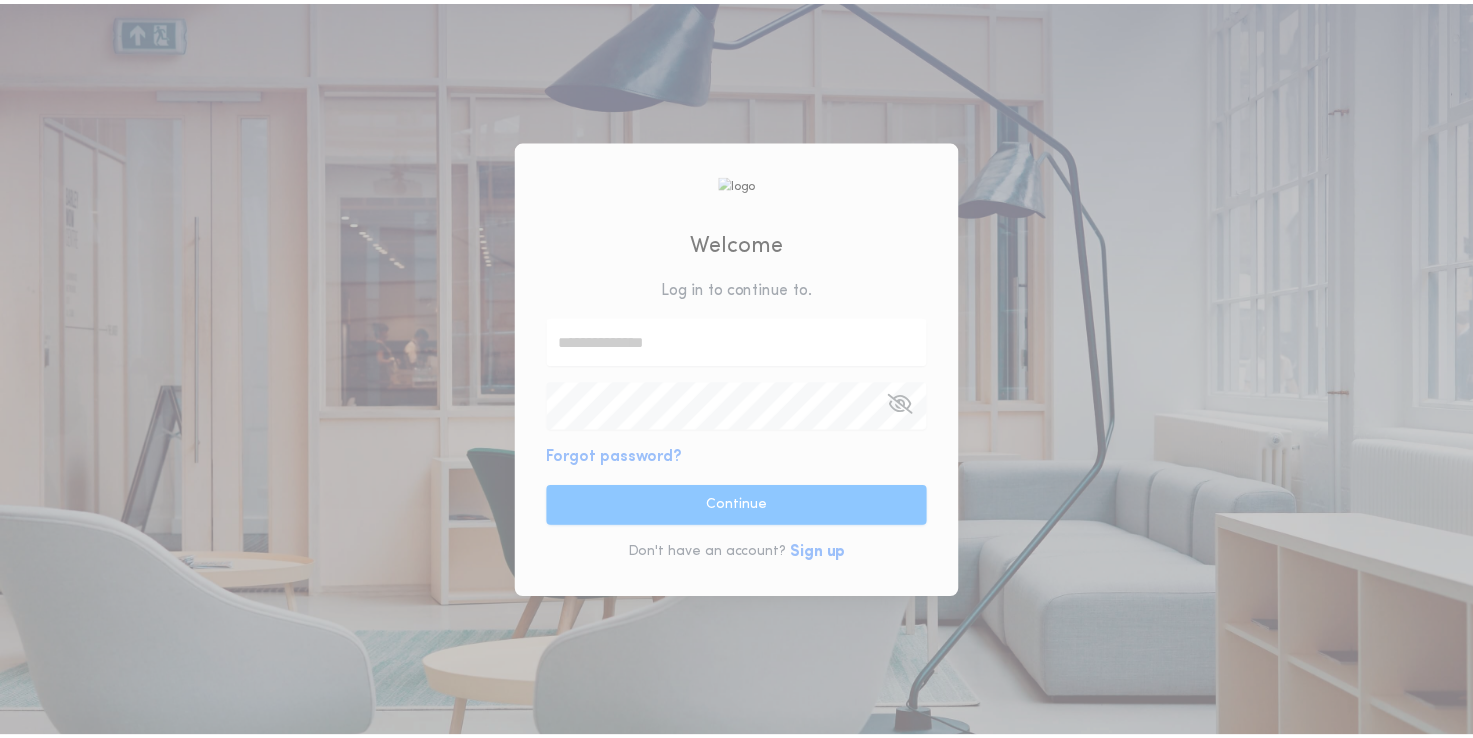 scroll, scrollTop: 0, scrollLeft: 0, axis: both 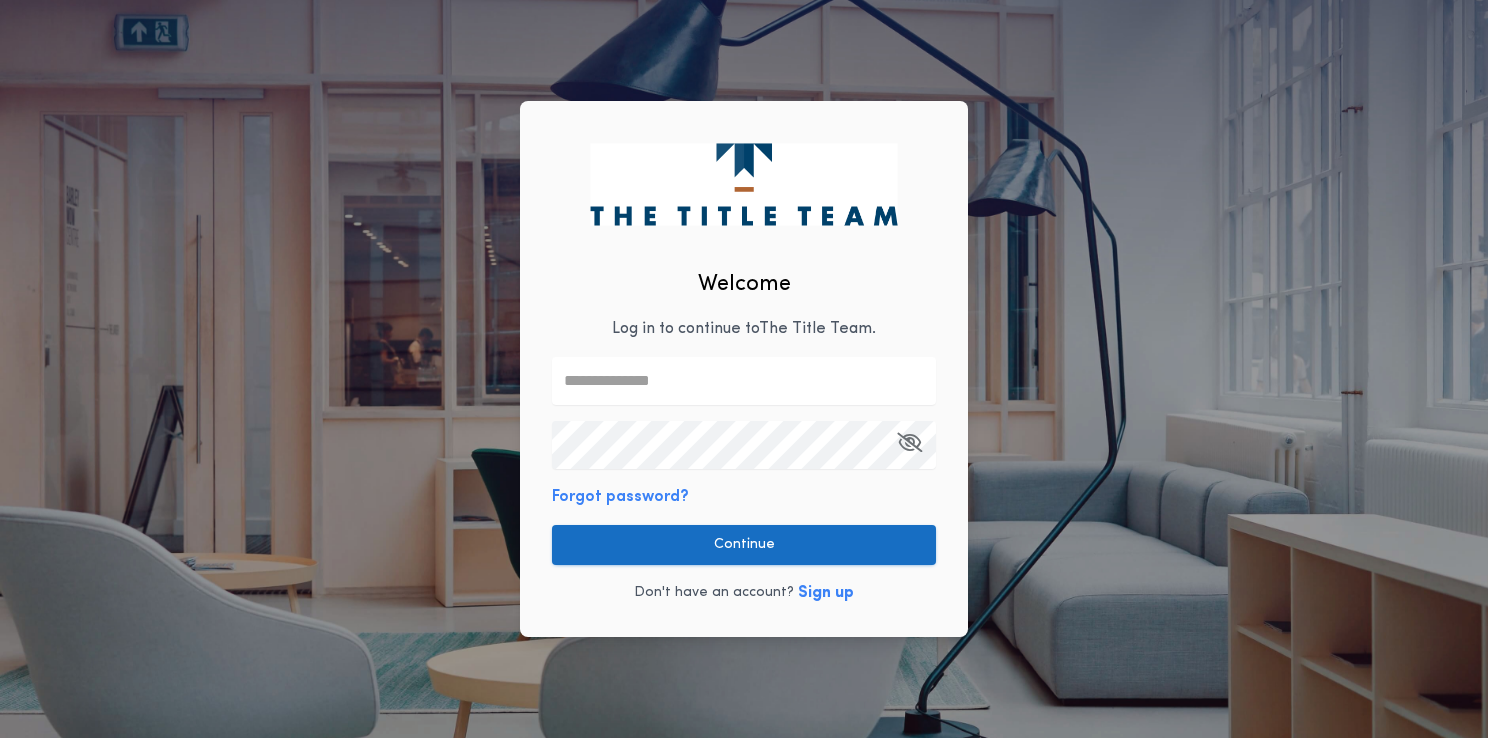 type on "**********" 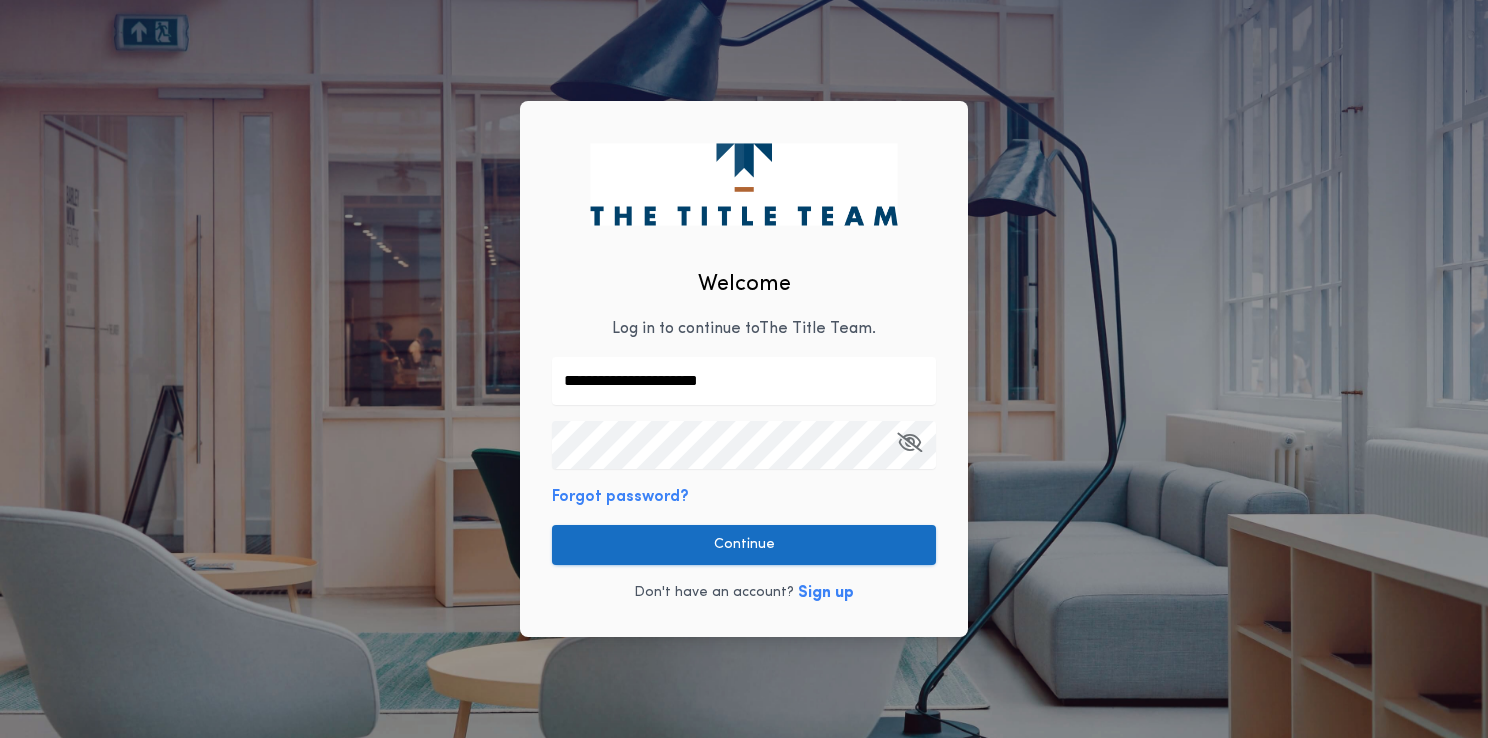 click on "Continue" at bounding box center [744, 545] 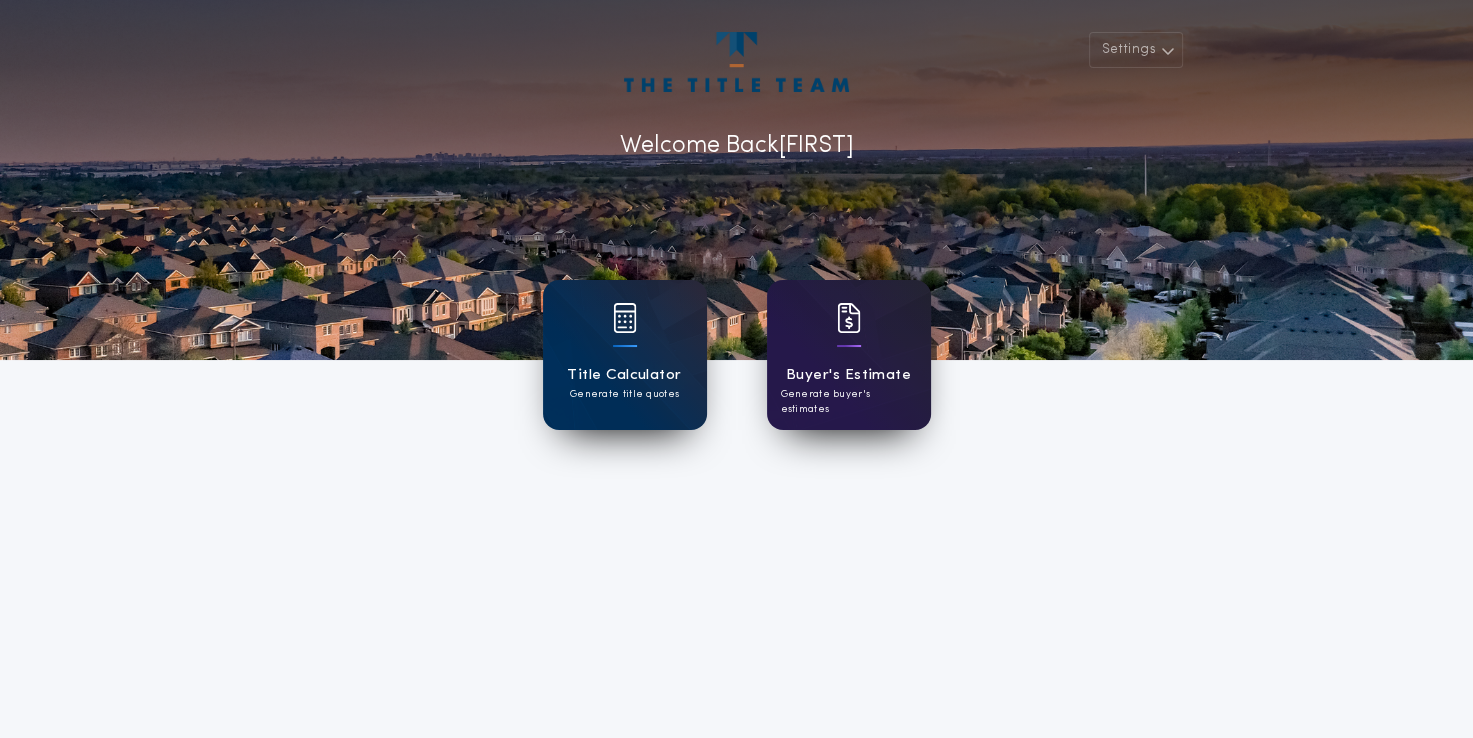 click on "Buyer's Estimate Generate buyer's estimates" at bounding box center (849, 355) 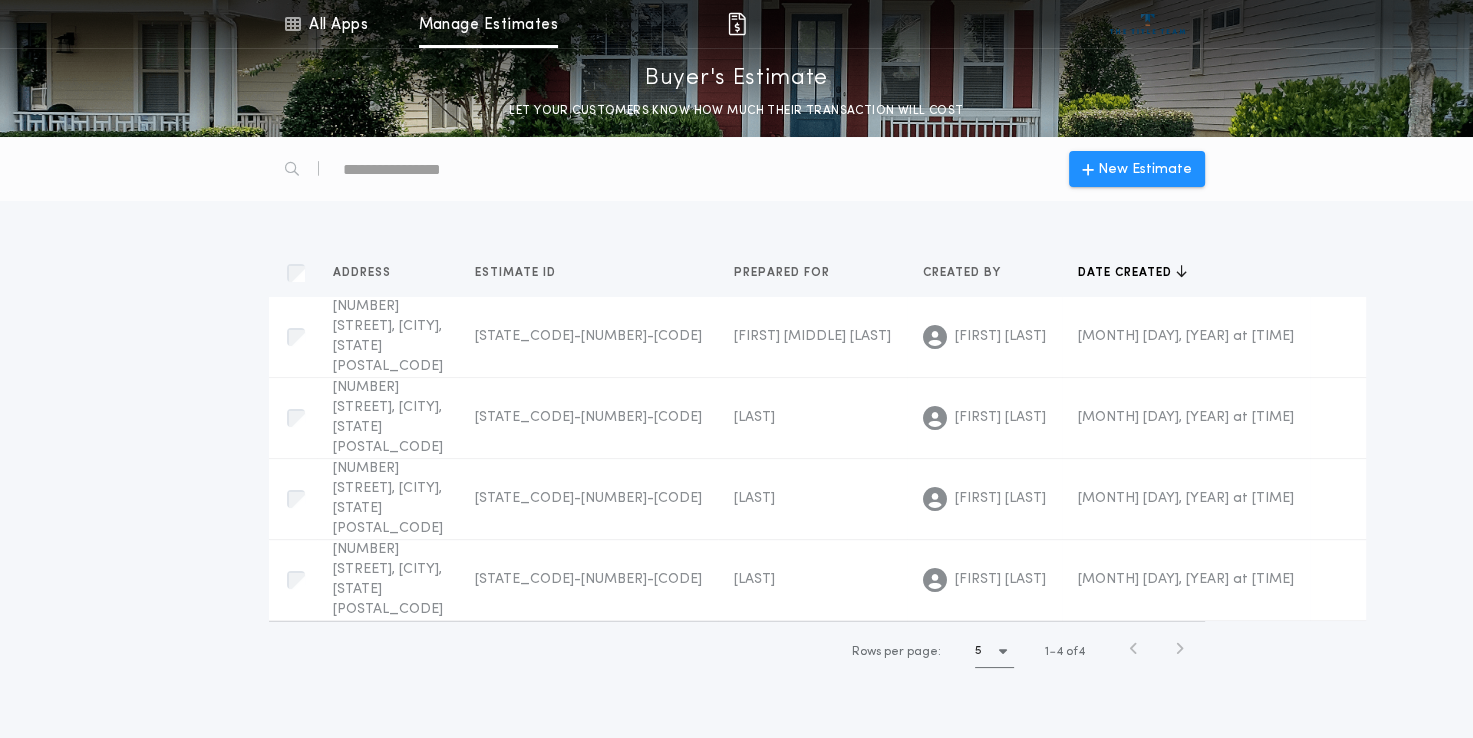 click at bounding box center [1179, 652] 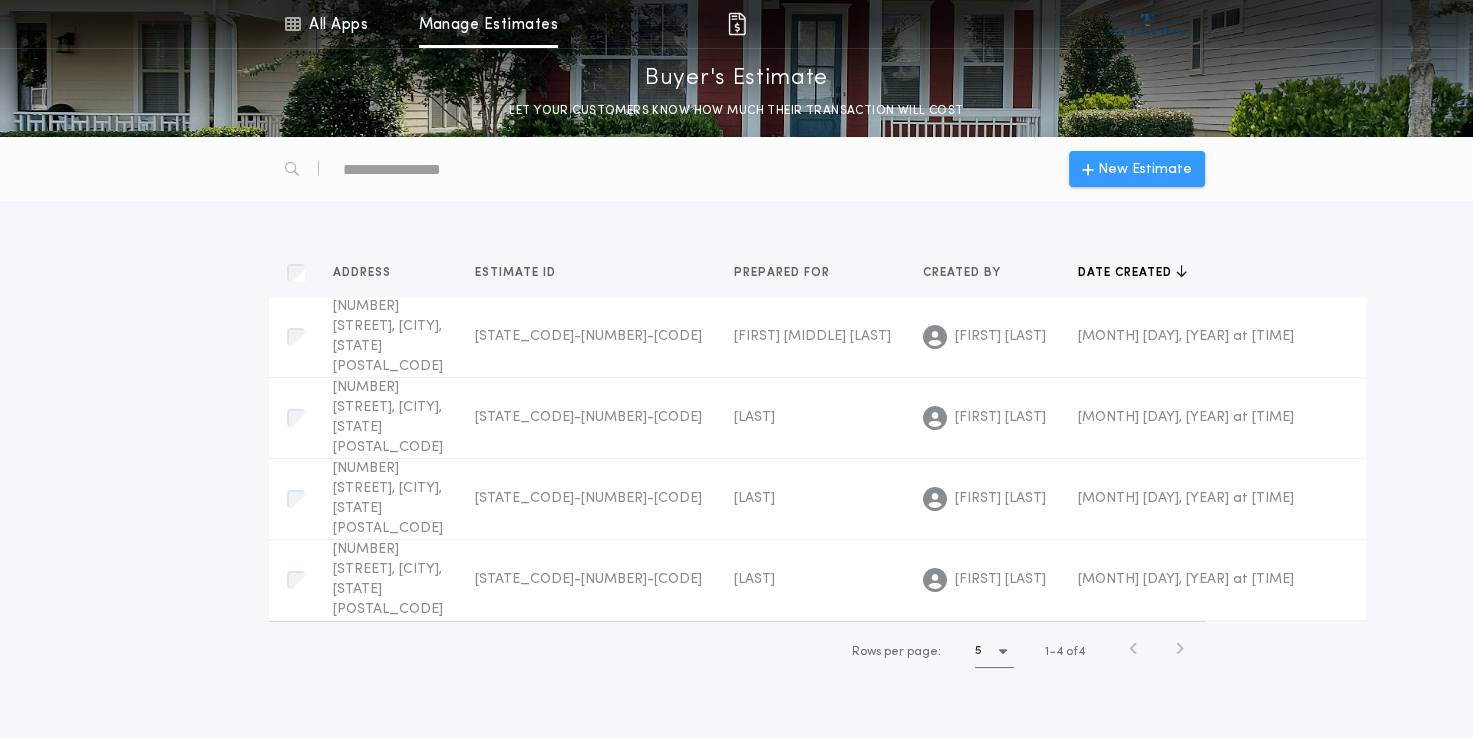 click on "New Estimate" at bounding box center (1145, 169) 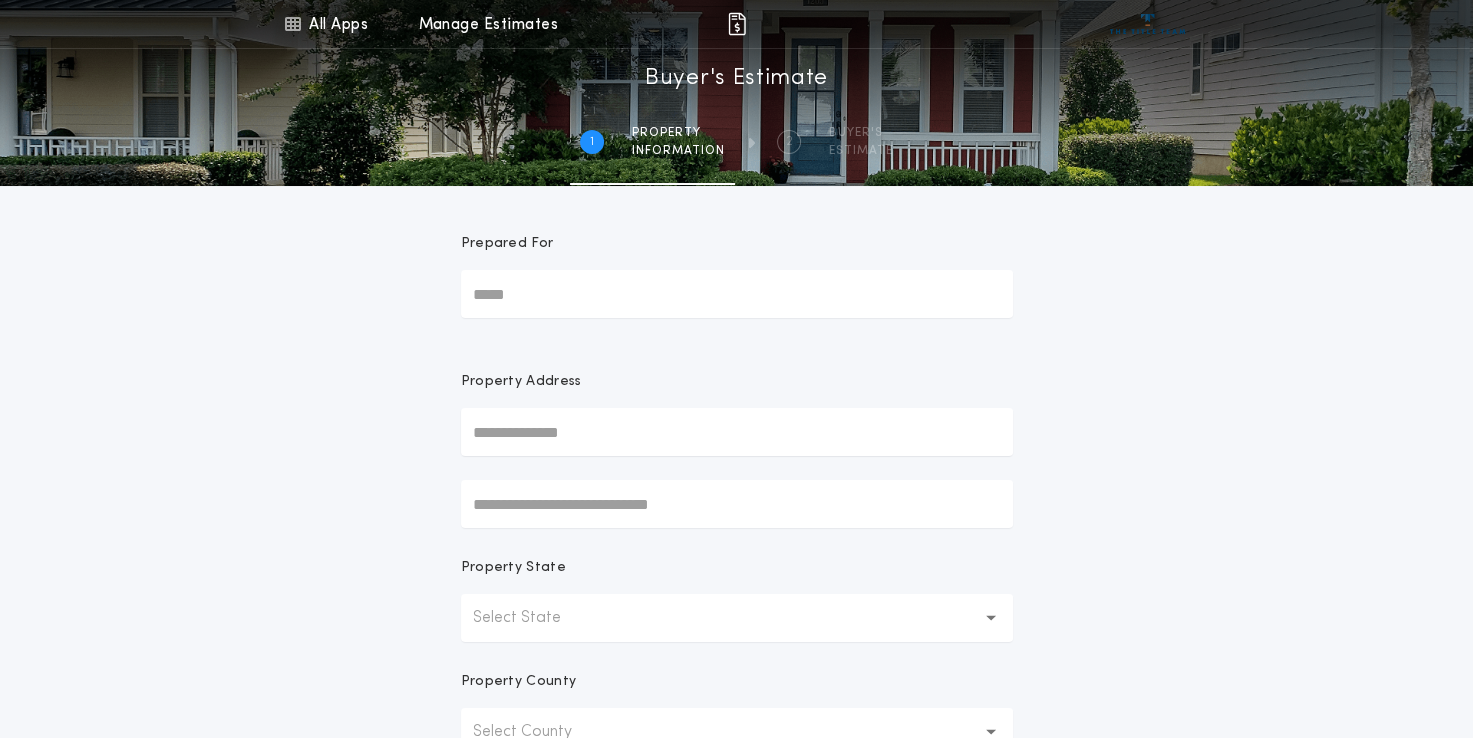 click on "Prepared For" at bounding box center [737, 294] 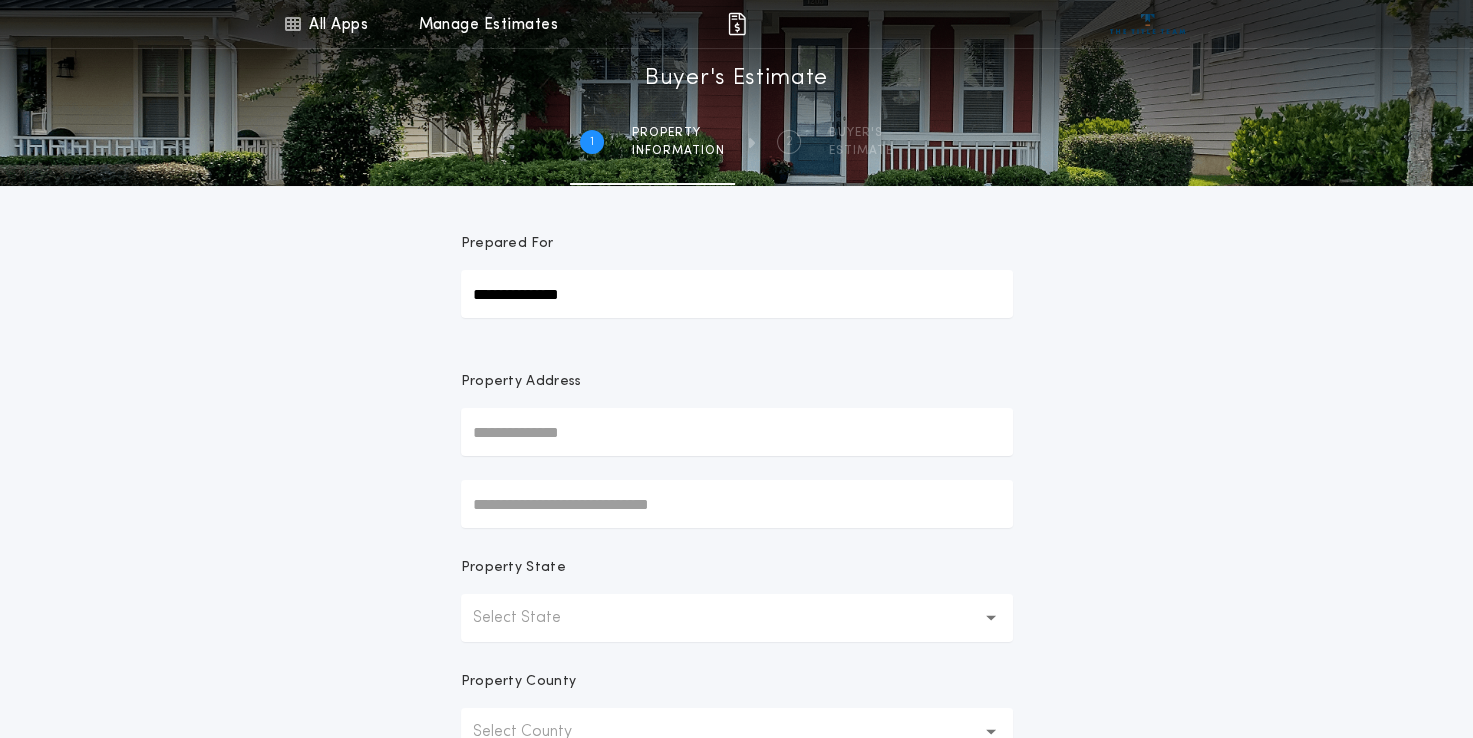type on "**********" 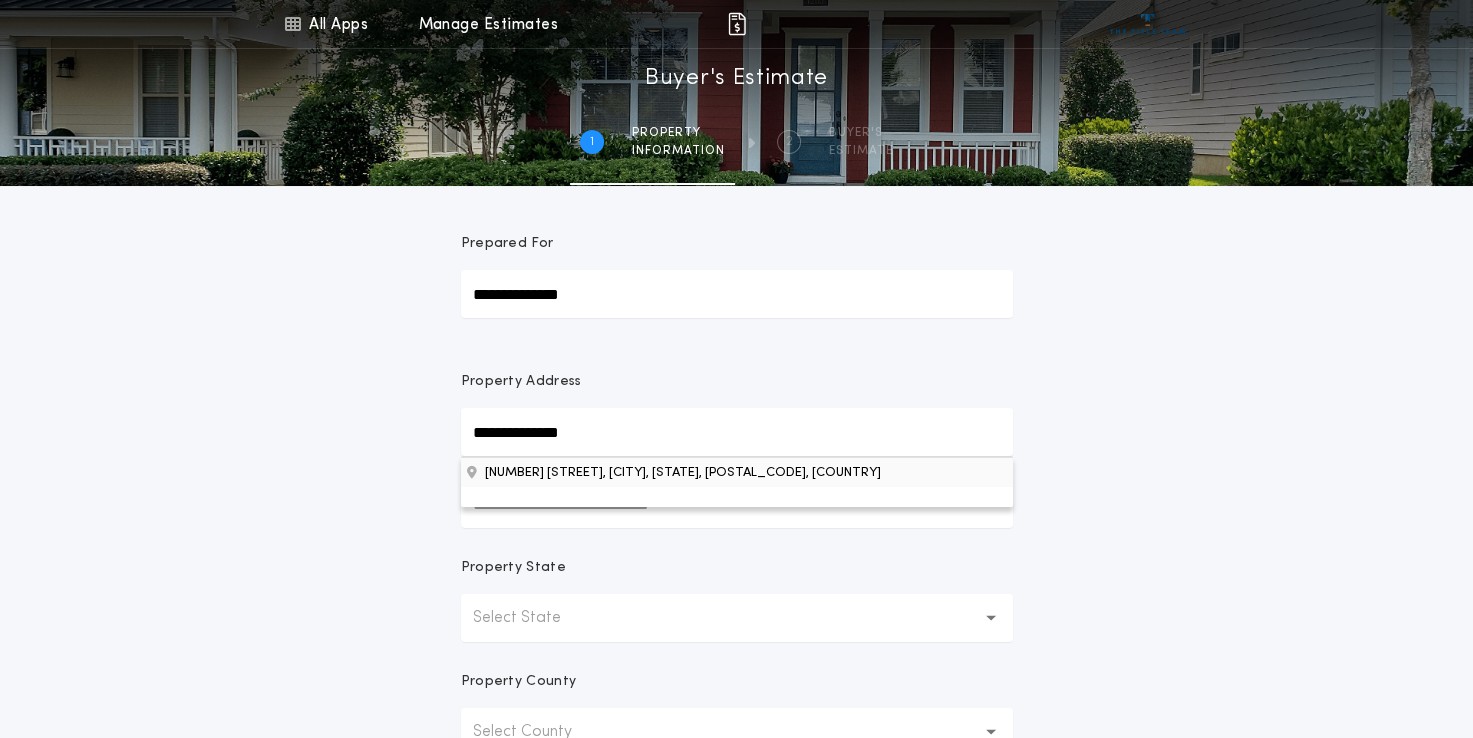type on "**********" 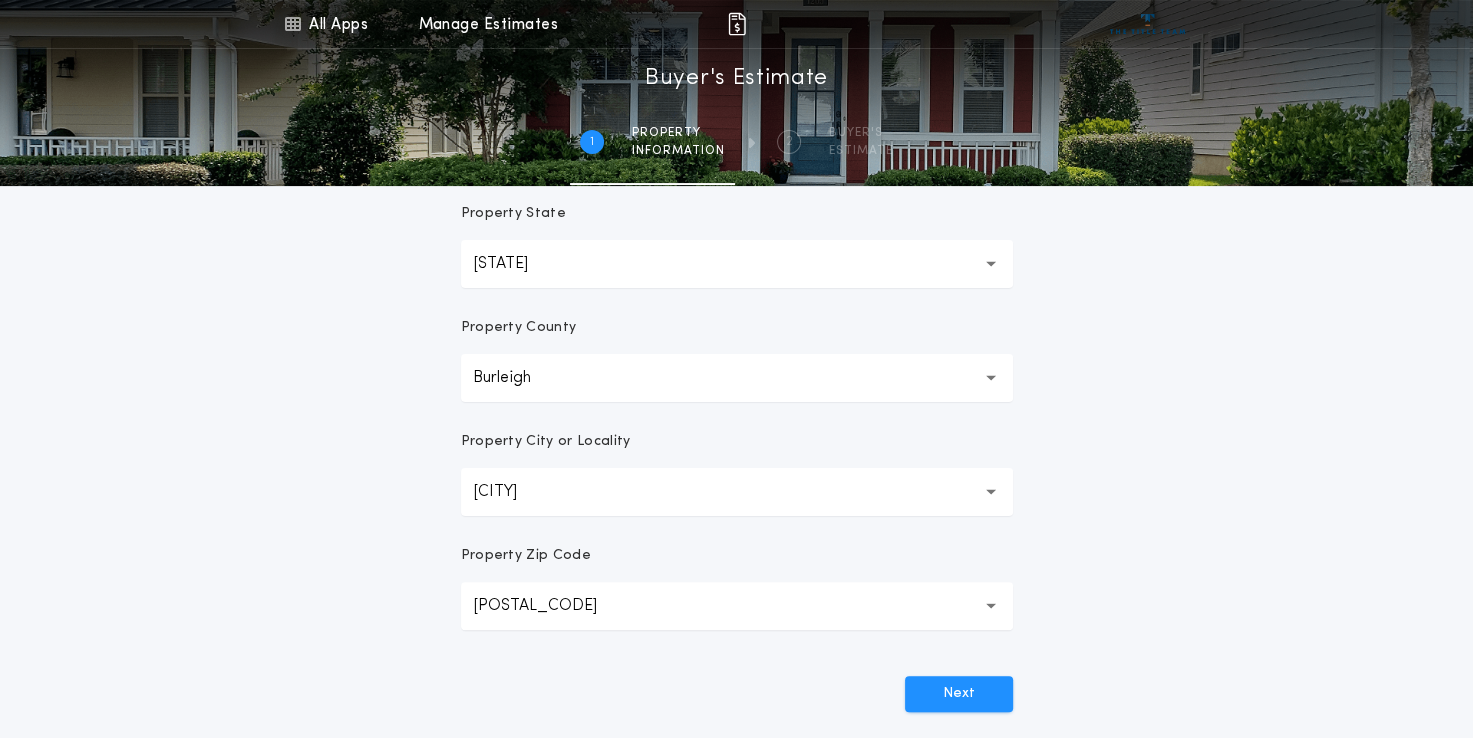scroll, scrollTop: 400, scrollLeft: 0, axis: vertical 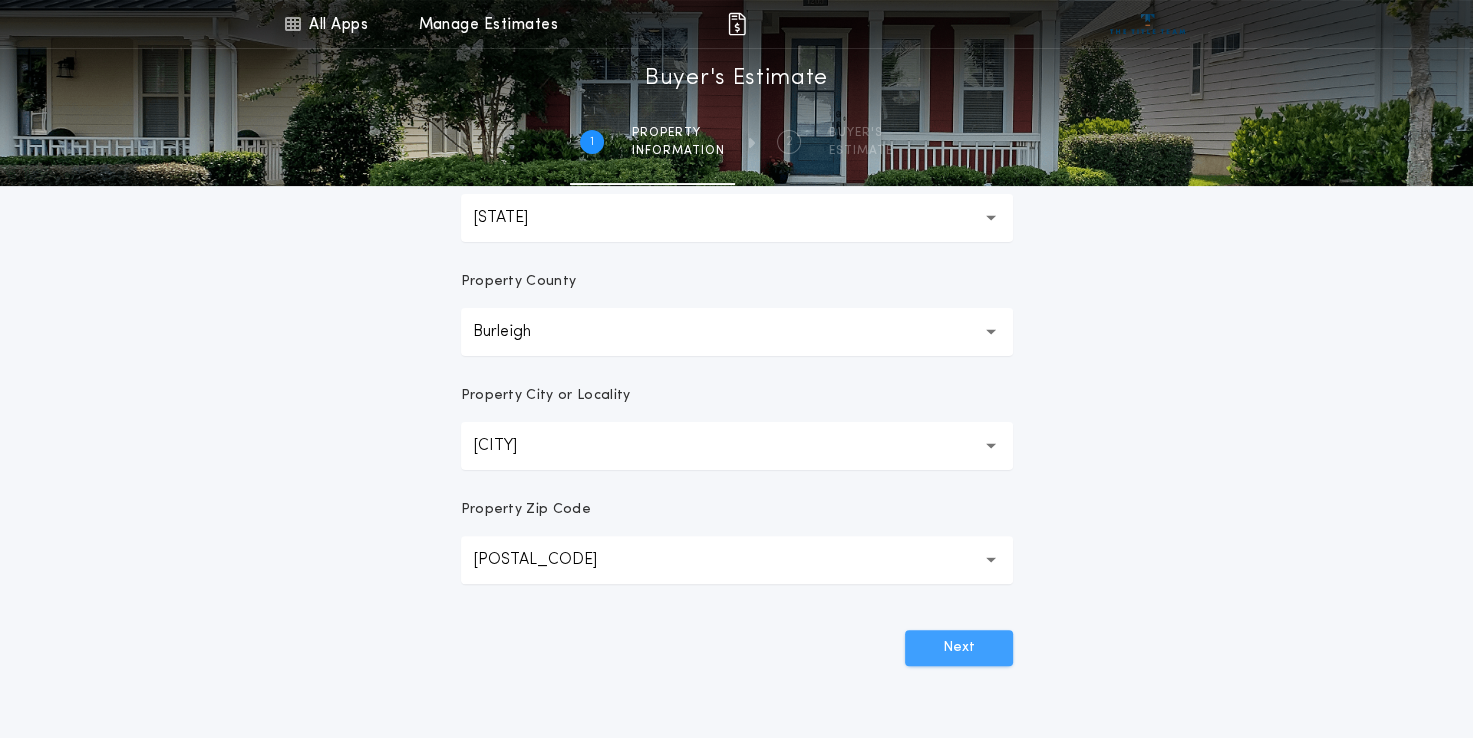 click on "Next" at bounding box center [959, 648] 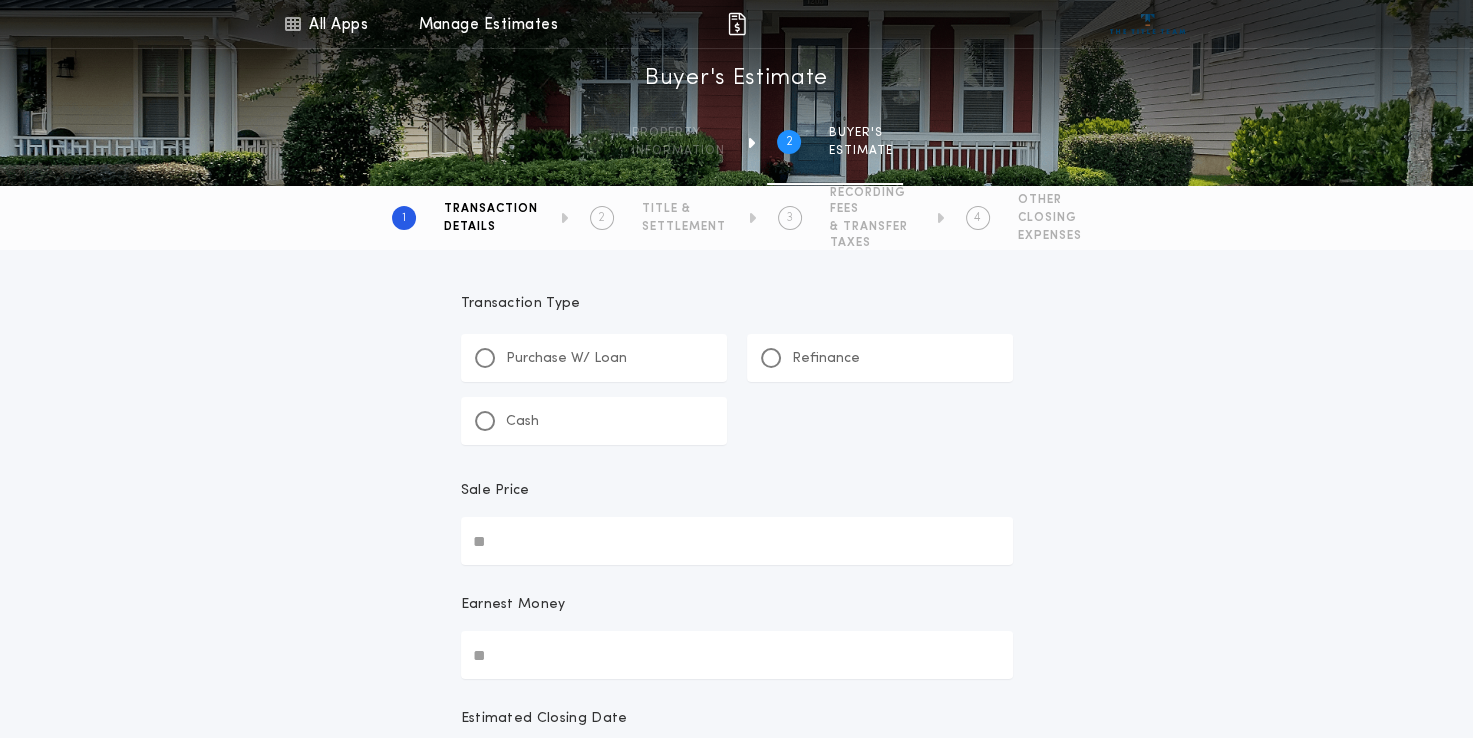 scroll, scrollTop: 0, scrollLeft: 0, axis: both 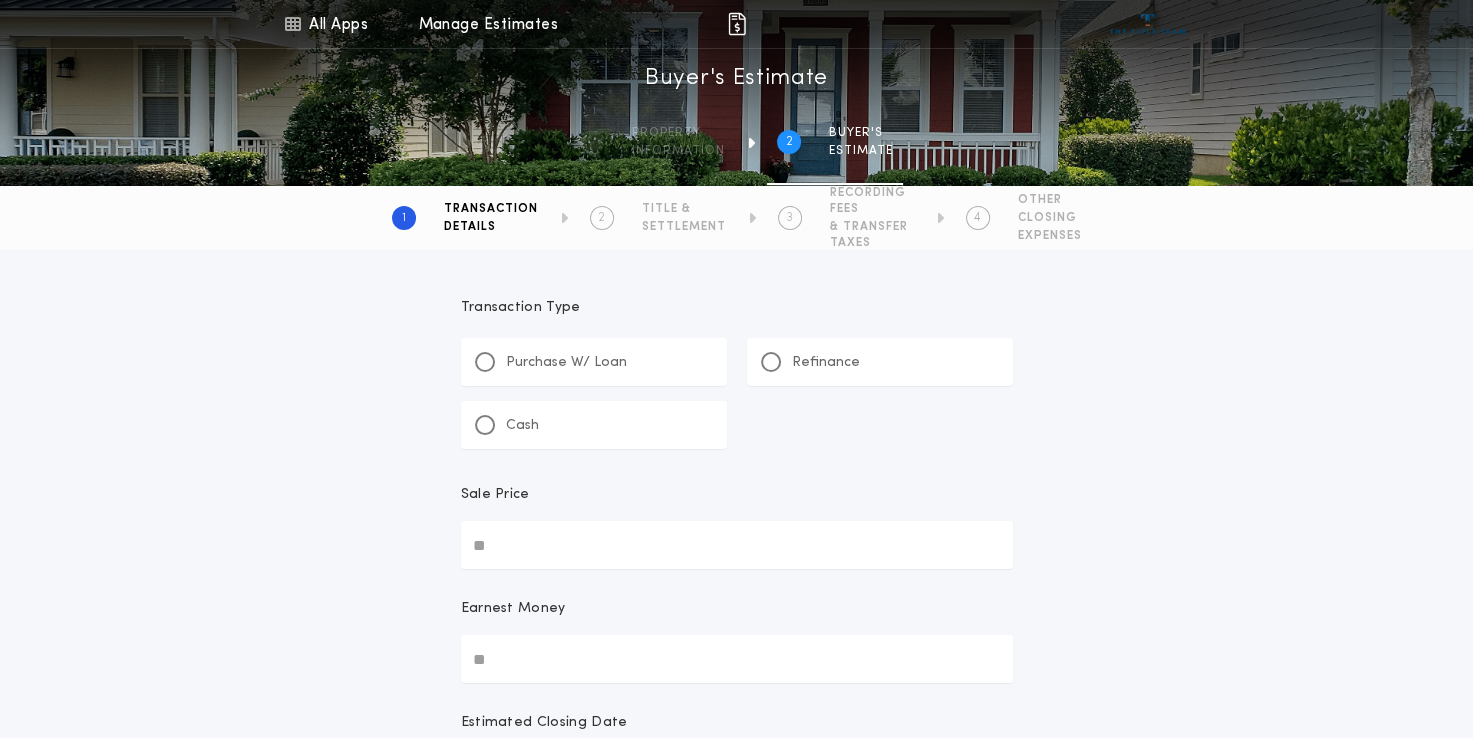 drag, startPoint x: 489, startPoint y: 365, endPoint x: 512, endPoint y: 377, distance: 25.942244 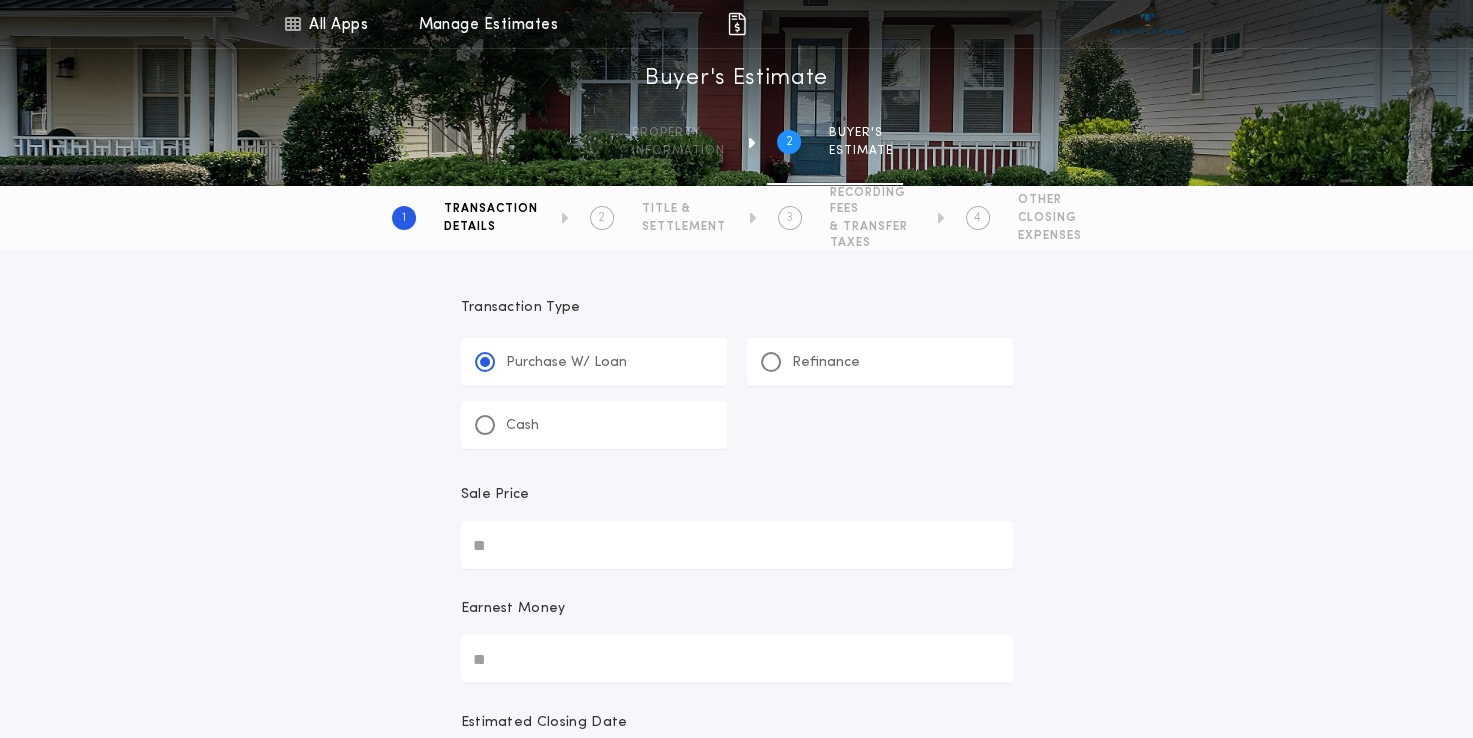 click on "Sale Price" at bounding box center [737, 545] 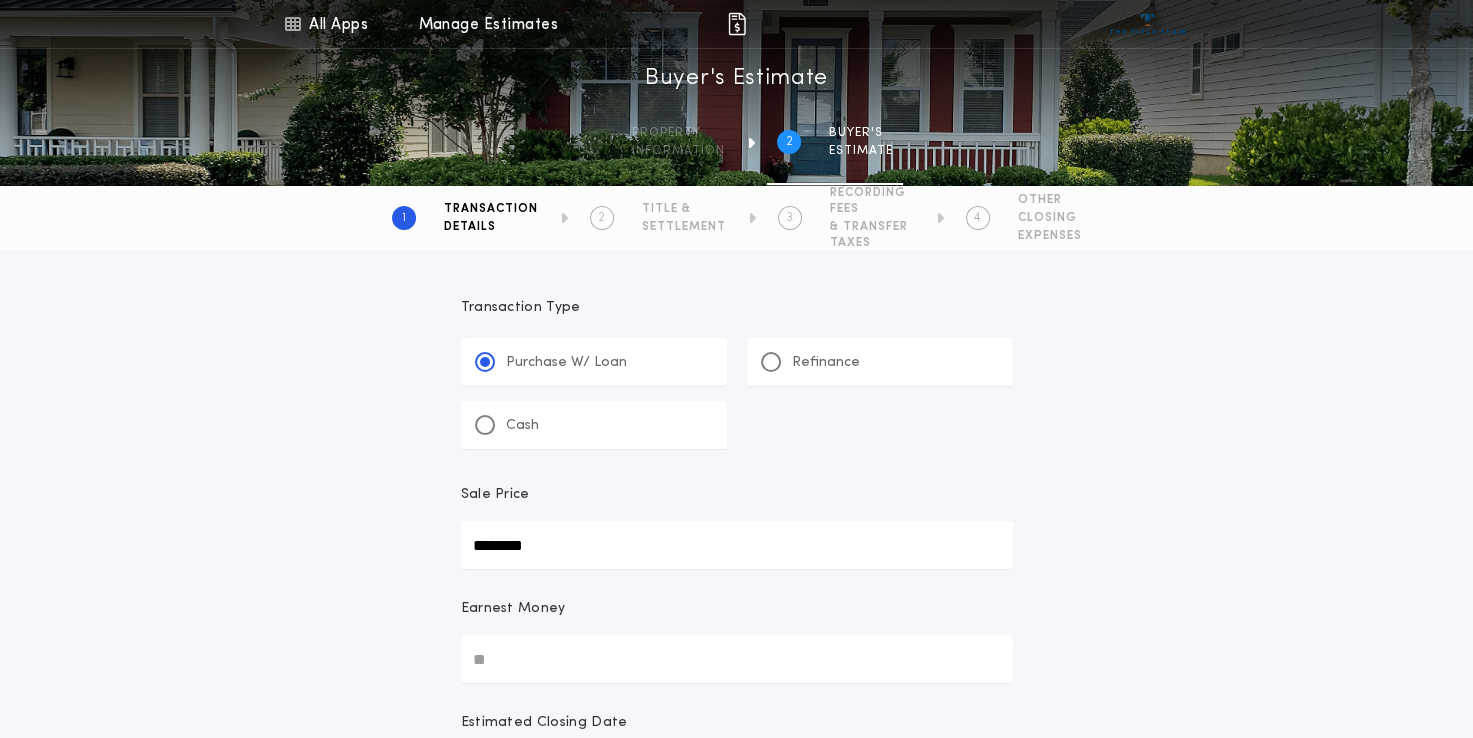 type on "********" 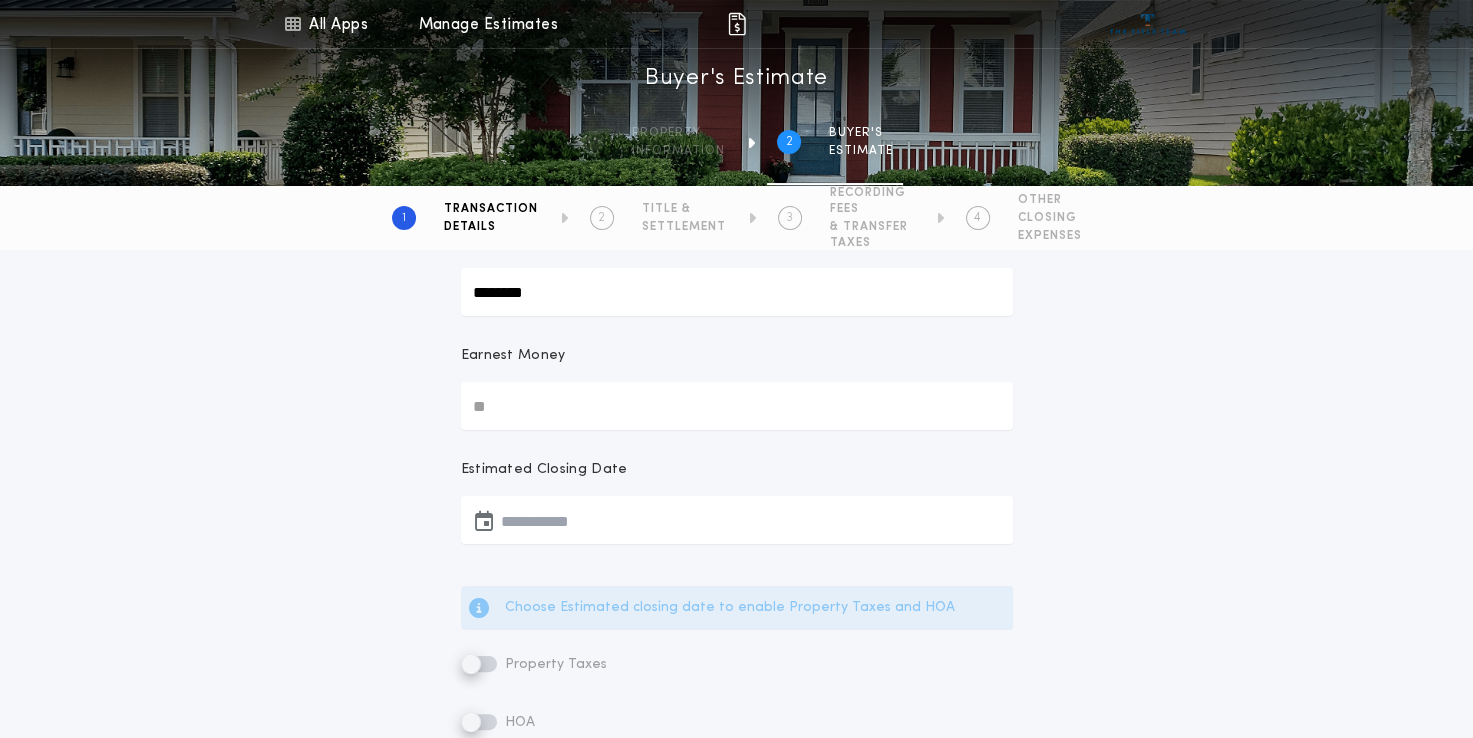scroll, scrollTop: 300, scrollLeft: 0, axis: vertical 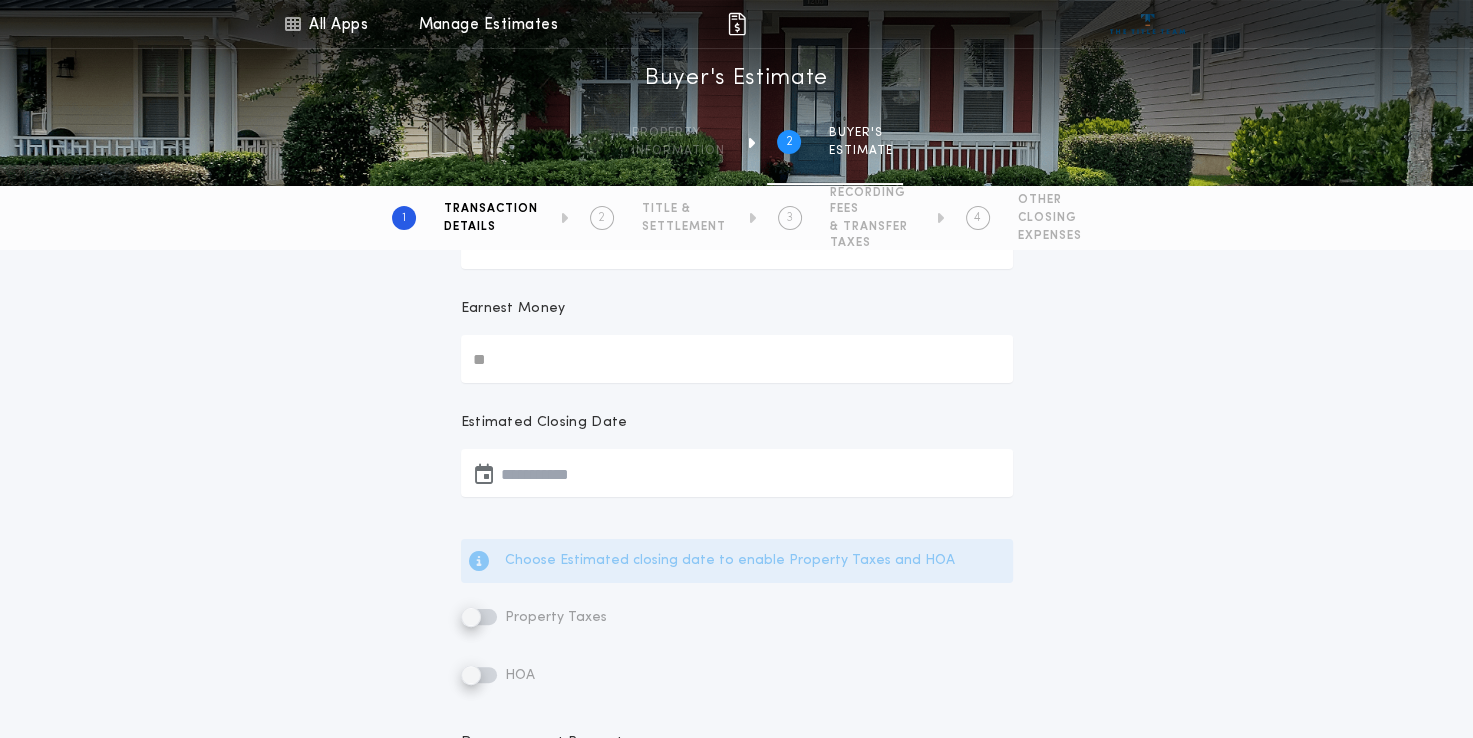 click at bounding box center (484, 473) 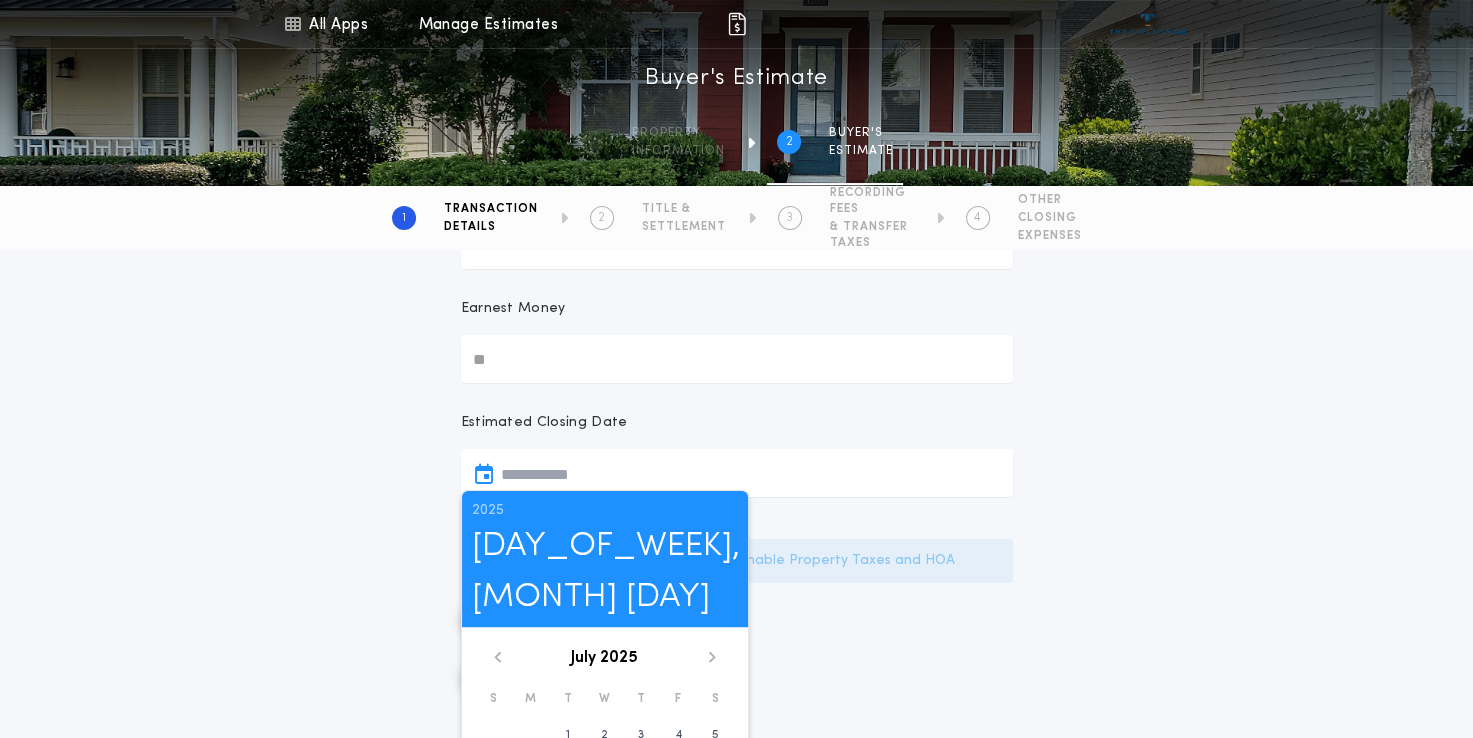 scroll, scrollTop: 400, scrollLeft: 0, axis: vertical 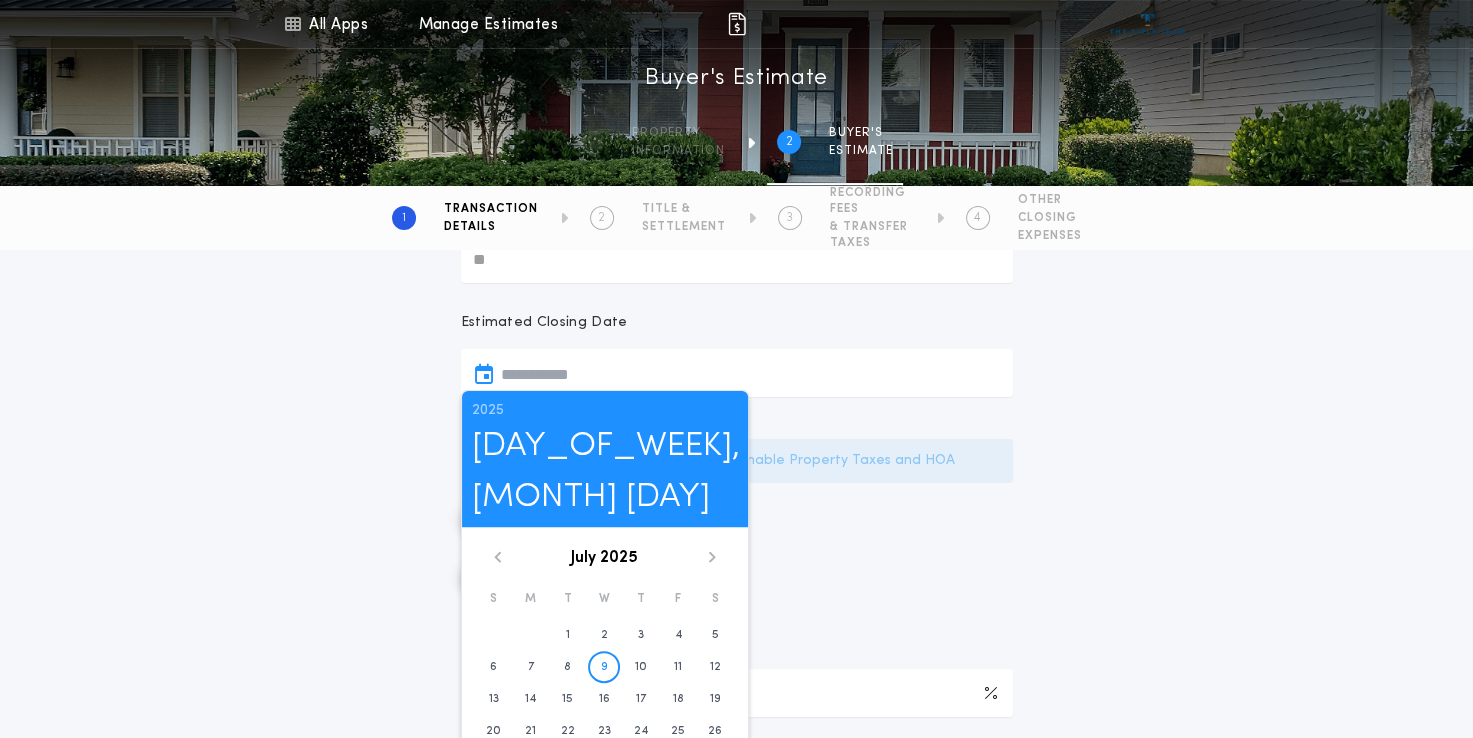 click at bounding box center [711, 556] 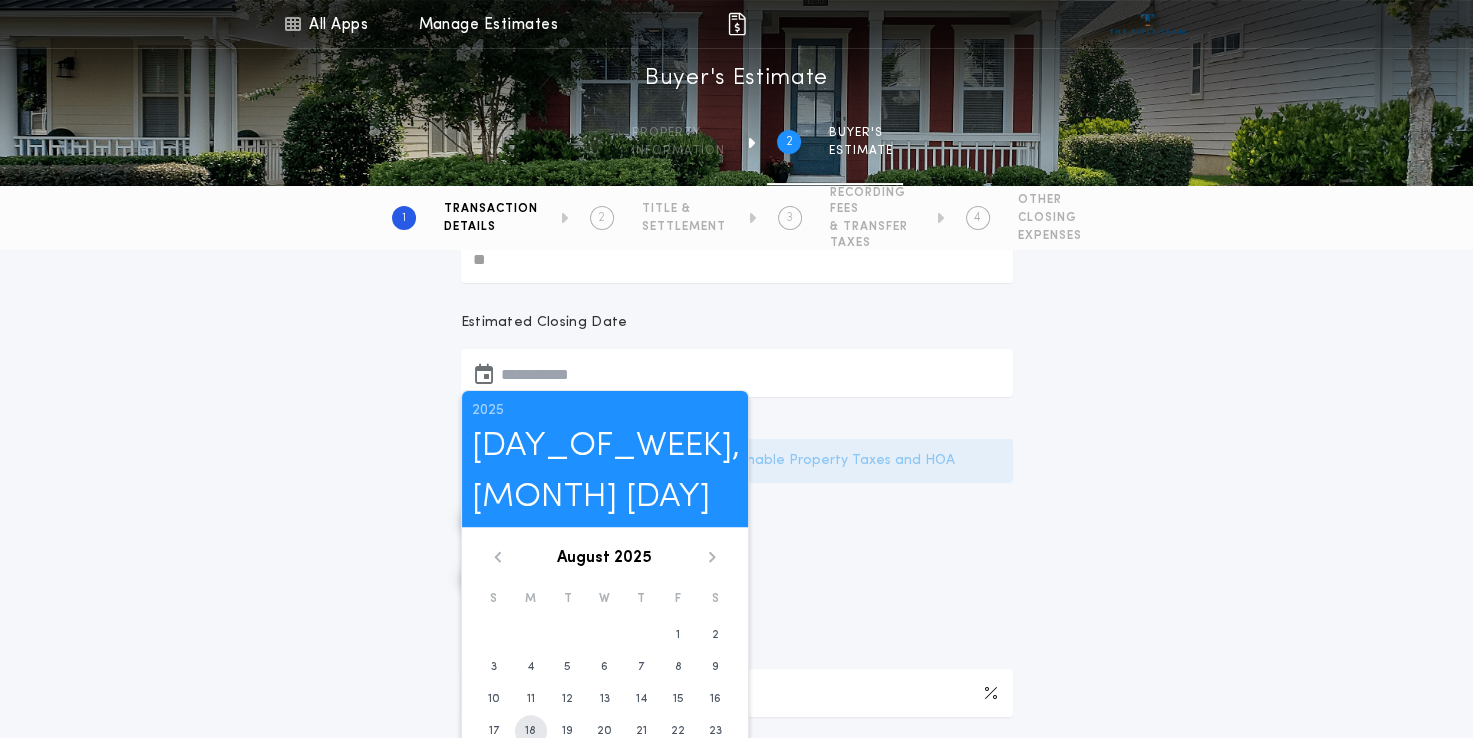 click on "18" at bounding box center [678, 635] 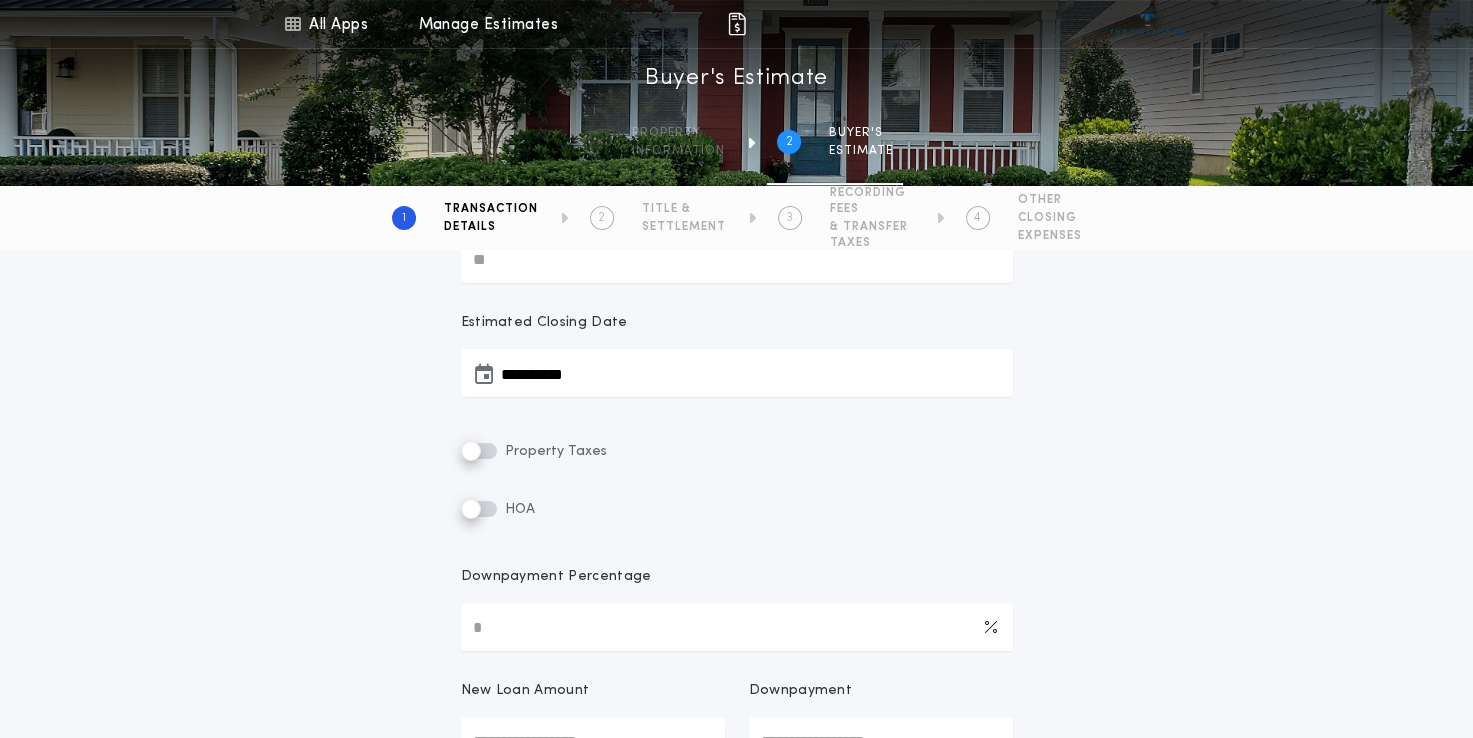 click on "**********" at bounding box center (736, 564) 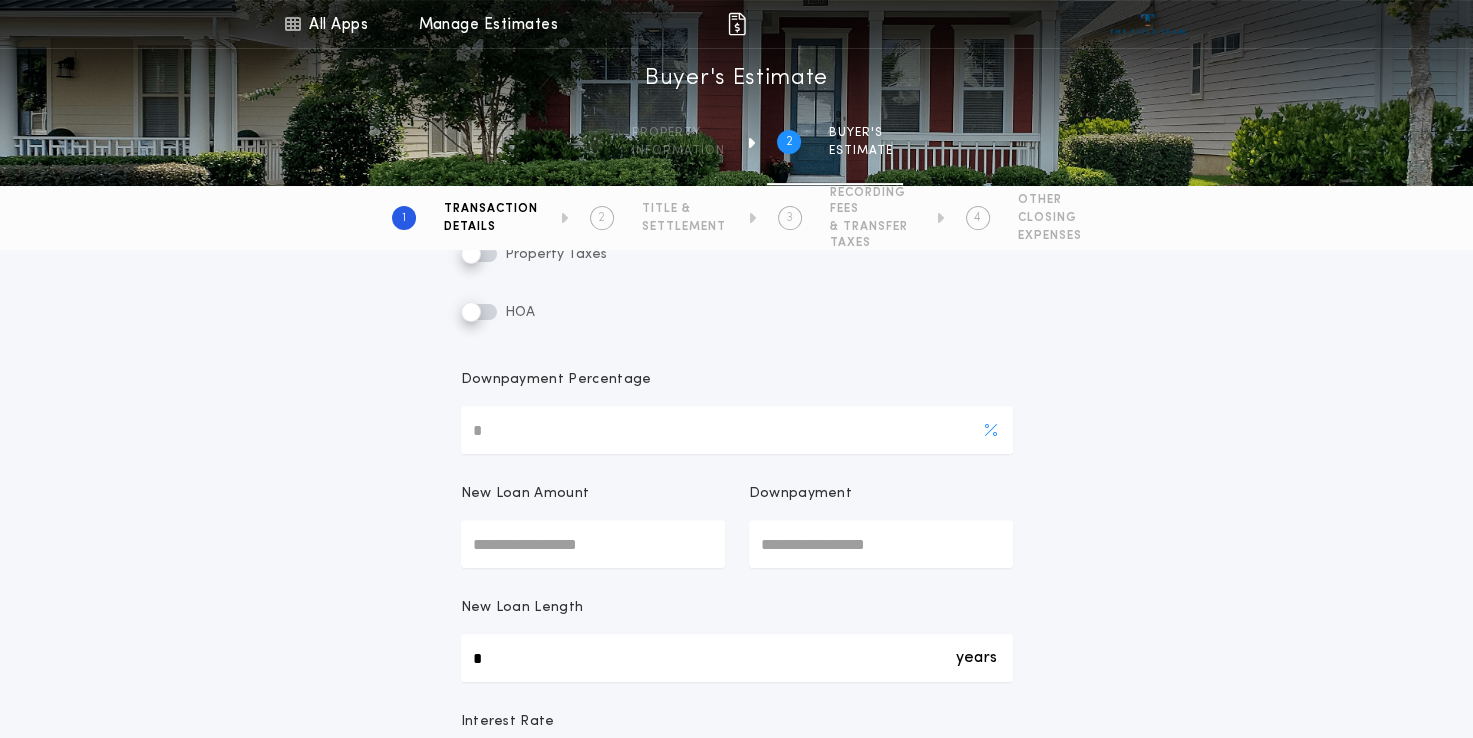scroll, scrollTop: 600, scrollLeft: 0, axis: vertical 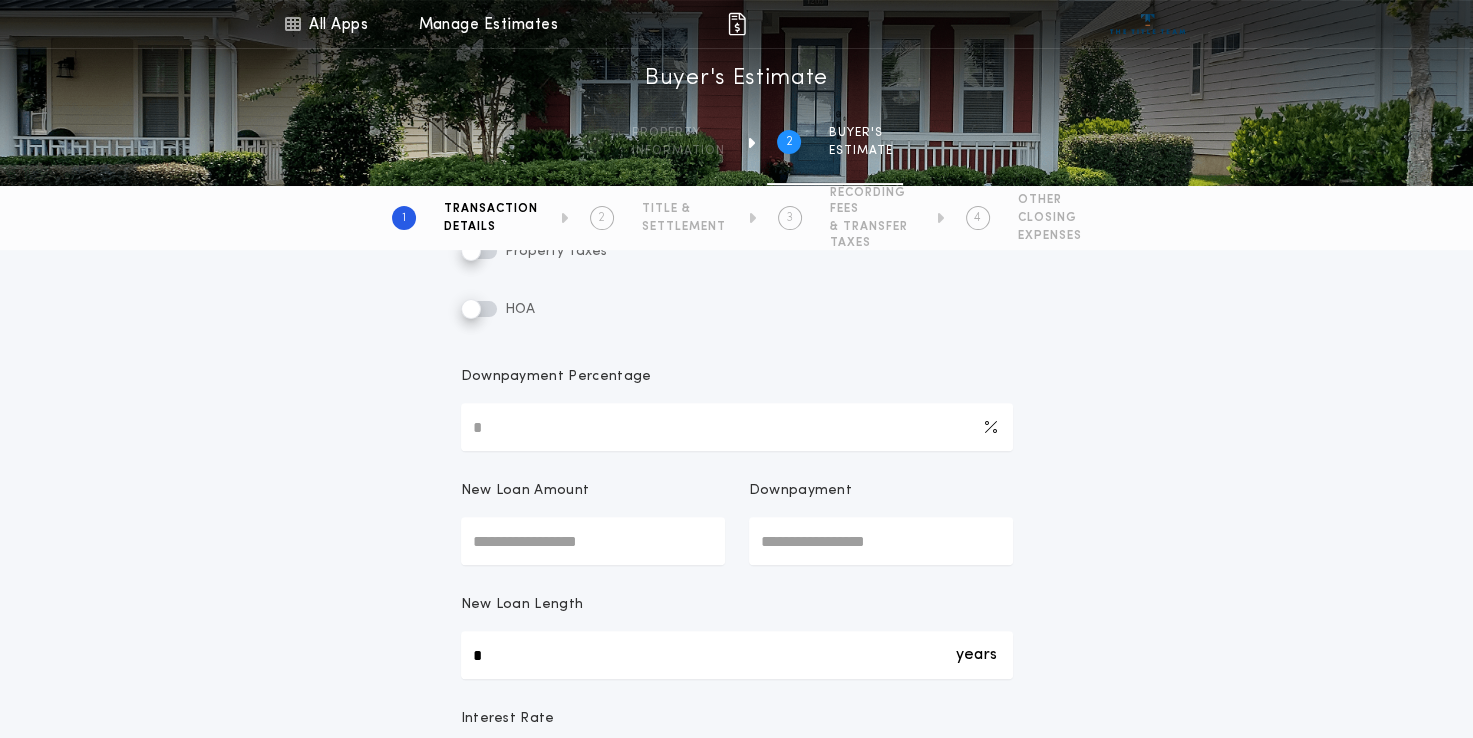 click on "New Loan Amount" at bounding box center (593, 541) 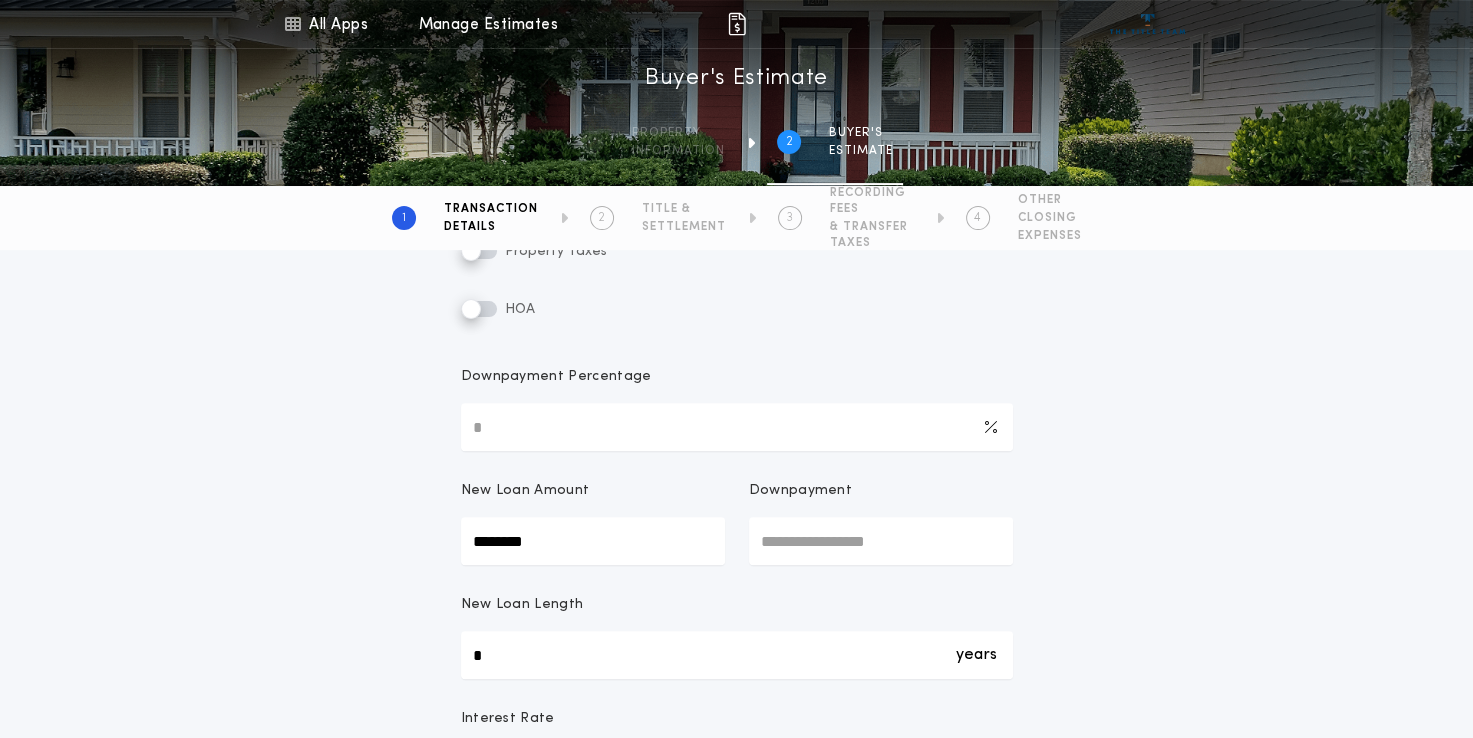 type on "********" 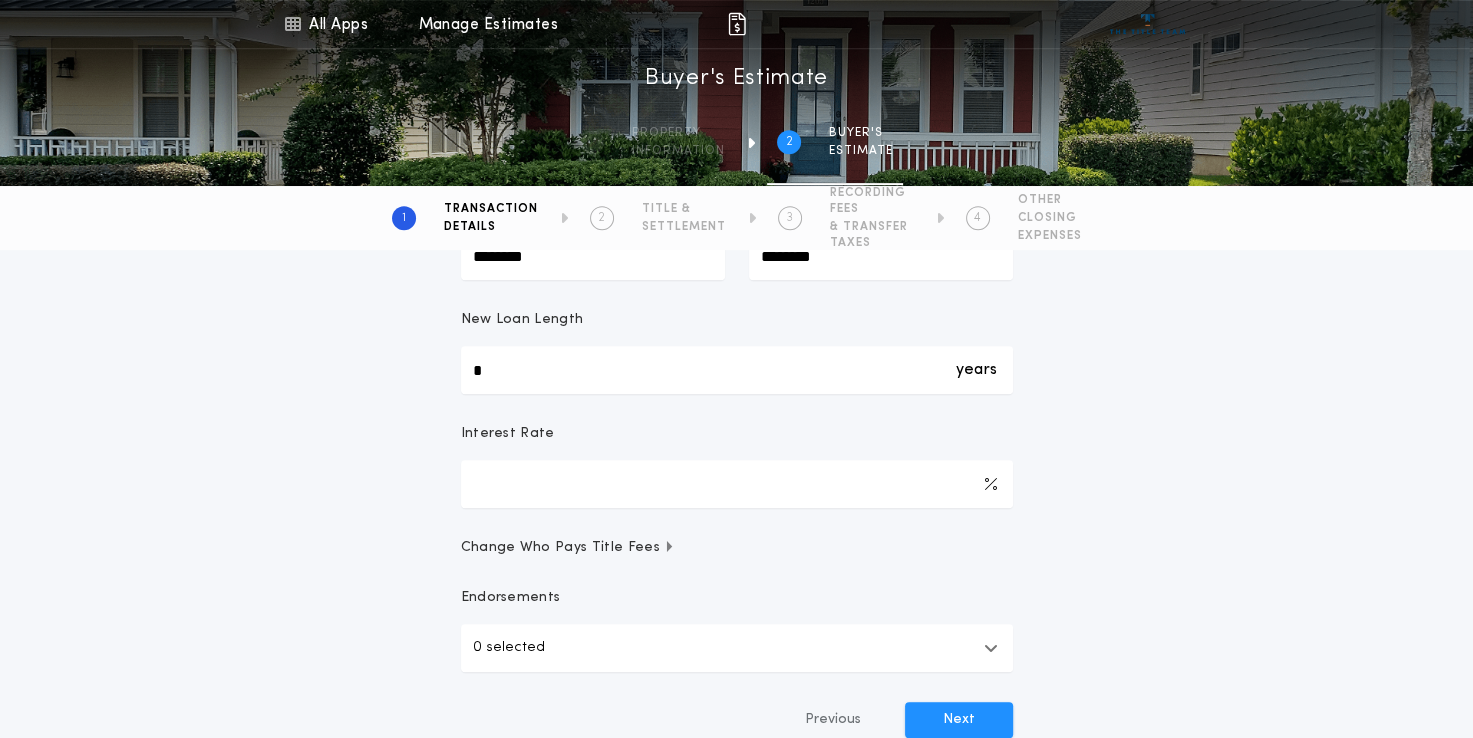 scroll, scrollTop: 900, scrollLeft: 0, axis: vertical 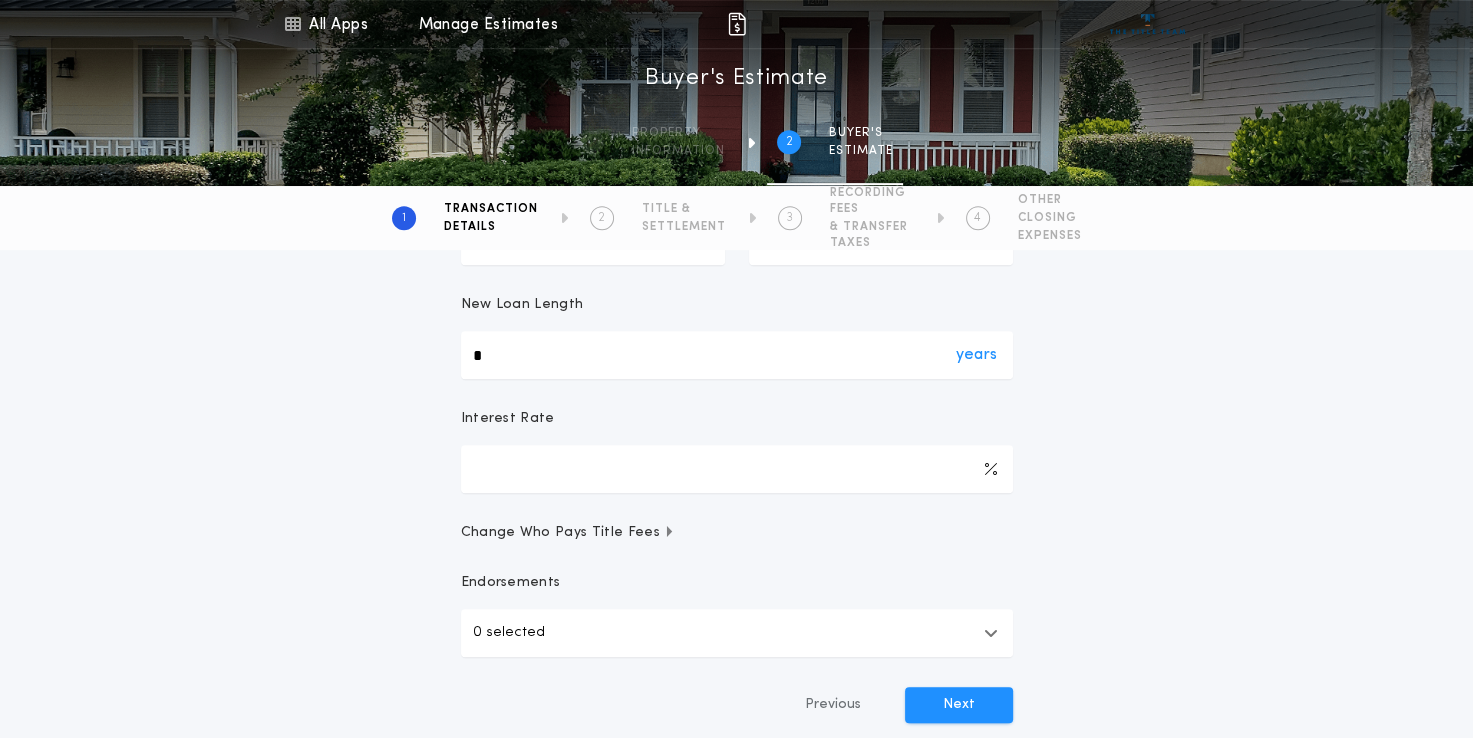 click on "years *" at bounding box center [737, 355] 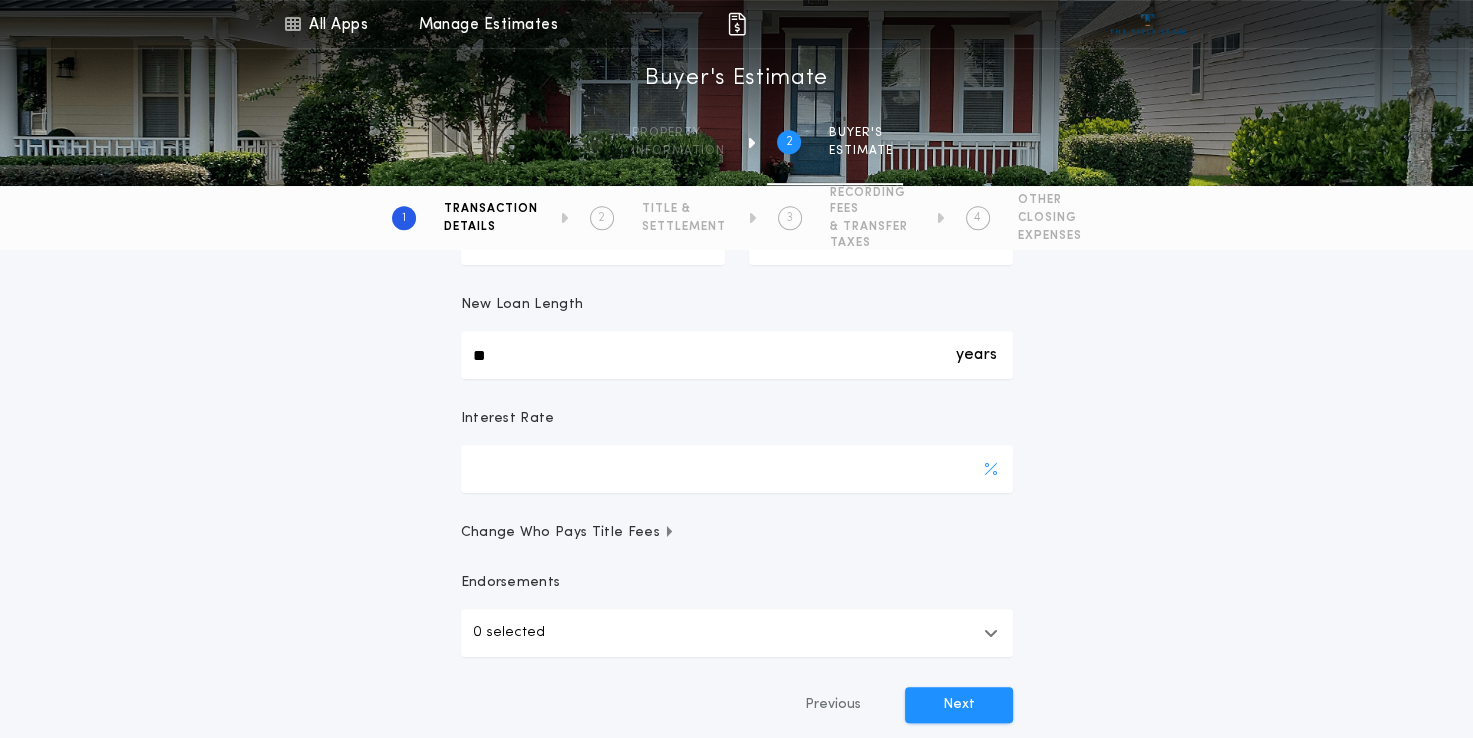 type on "**" 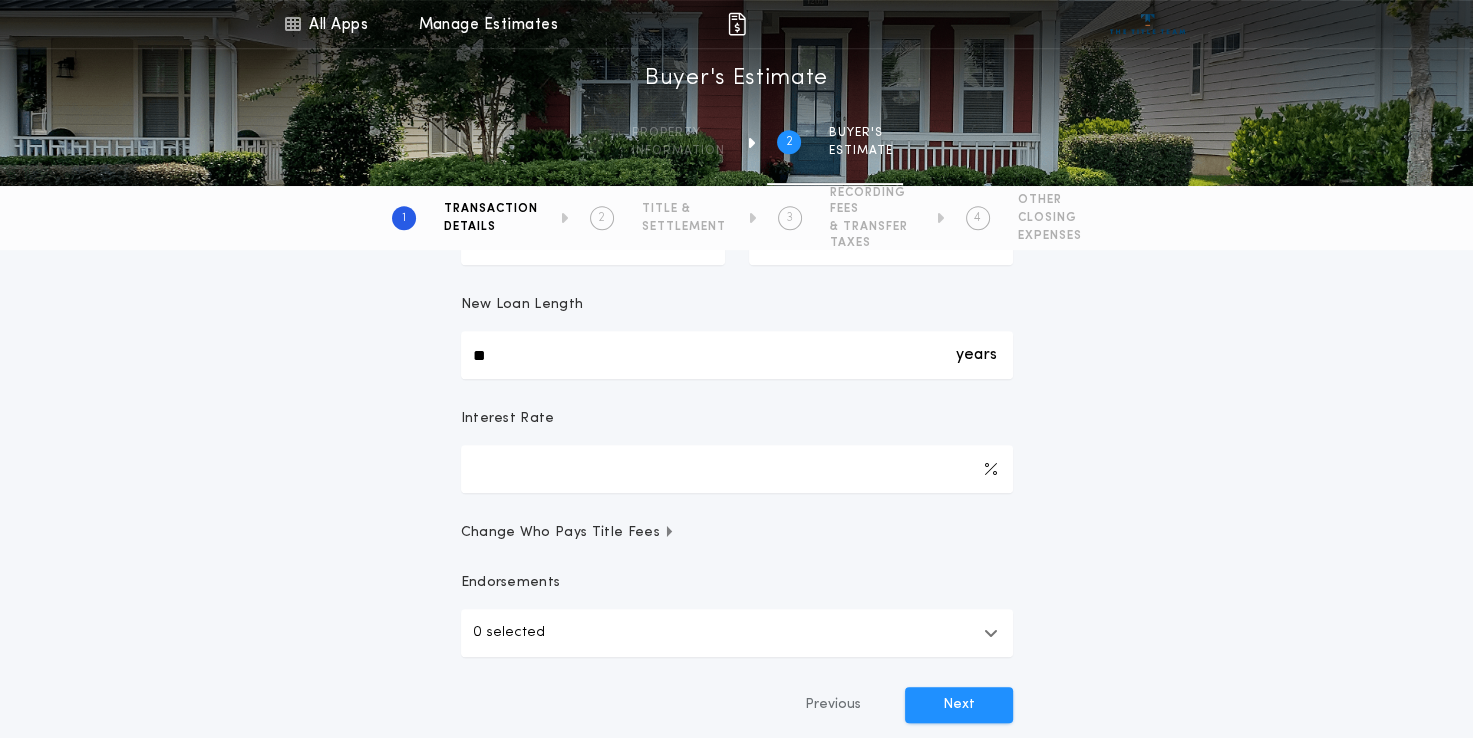 click on "**********" at bounding box center [736, 64] 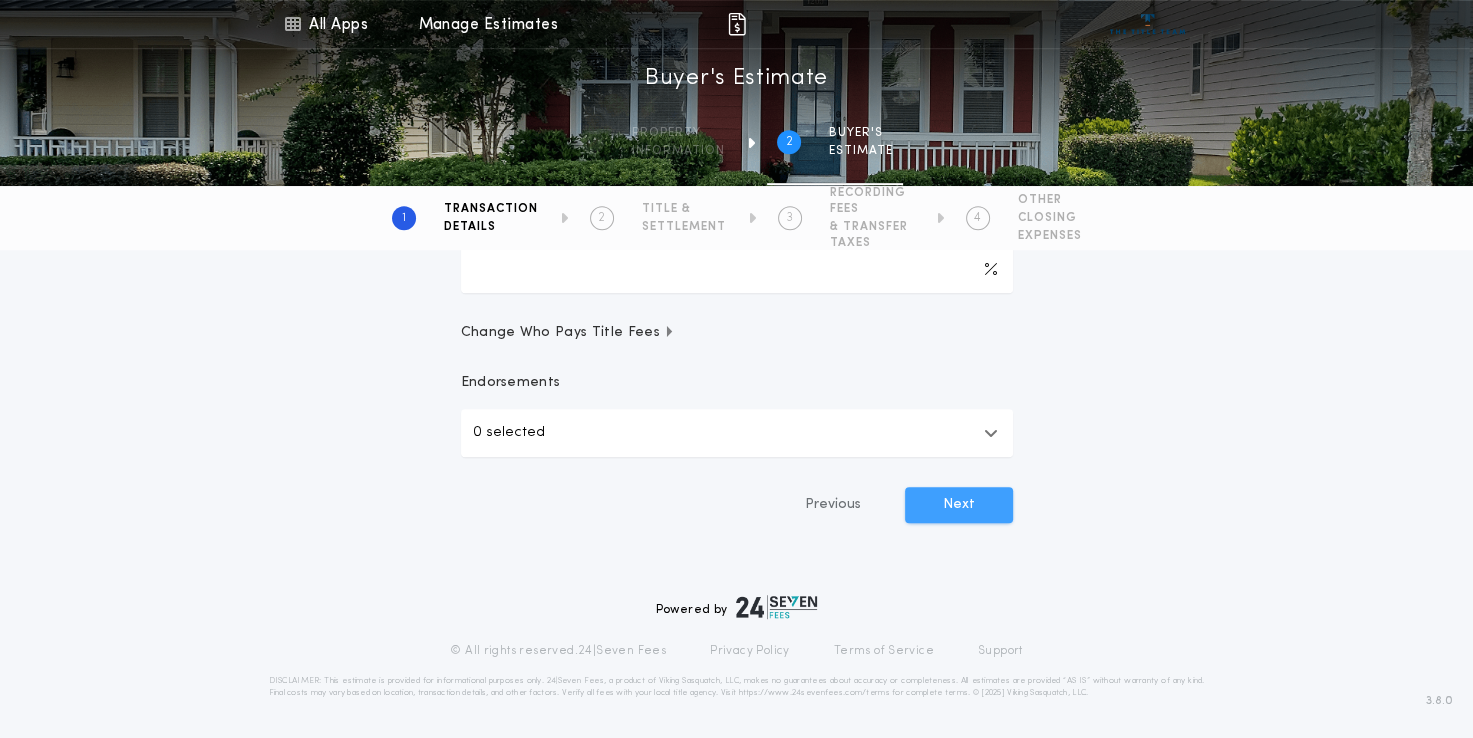 click on "Next" at bounding box center [959, 505] 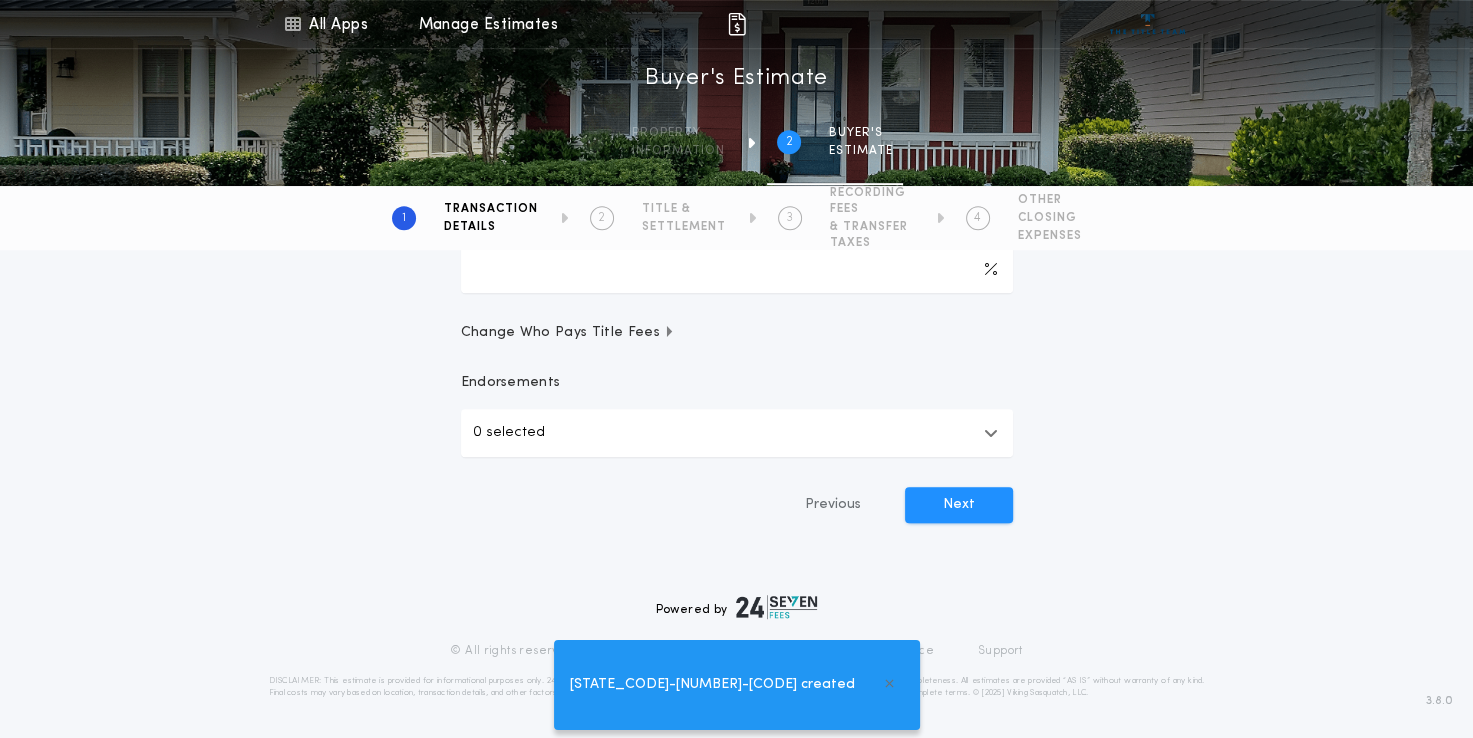 scroll, scrollTop: 1136, scrollLeft: 0, axis: vertical 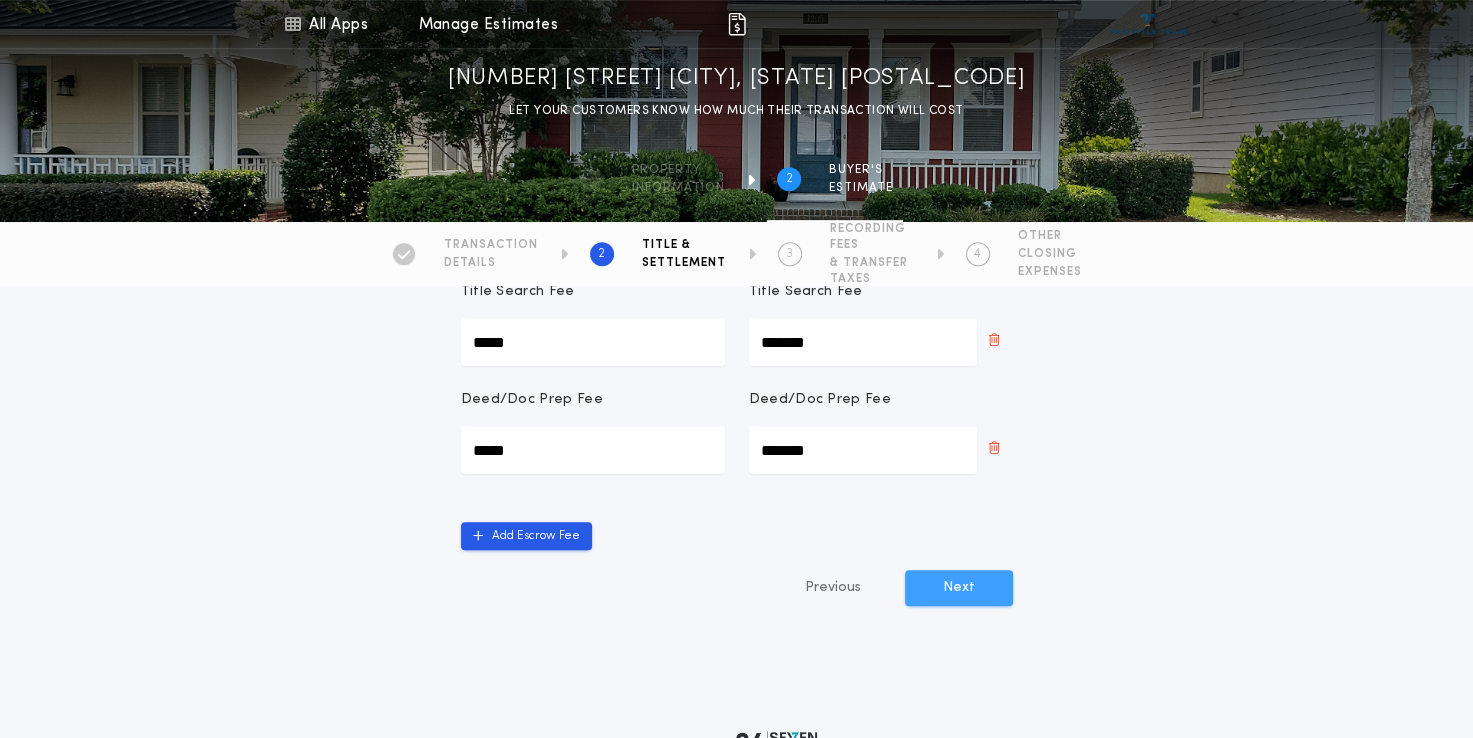 click on "Next" at bounding box center [959, 588] 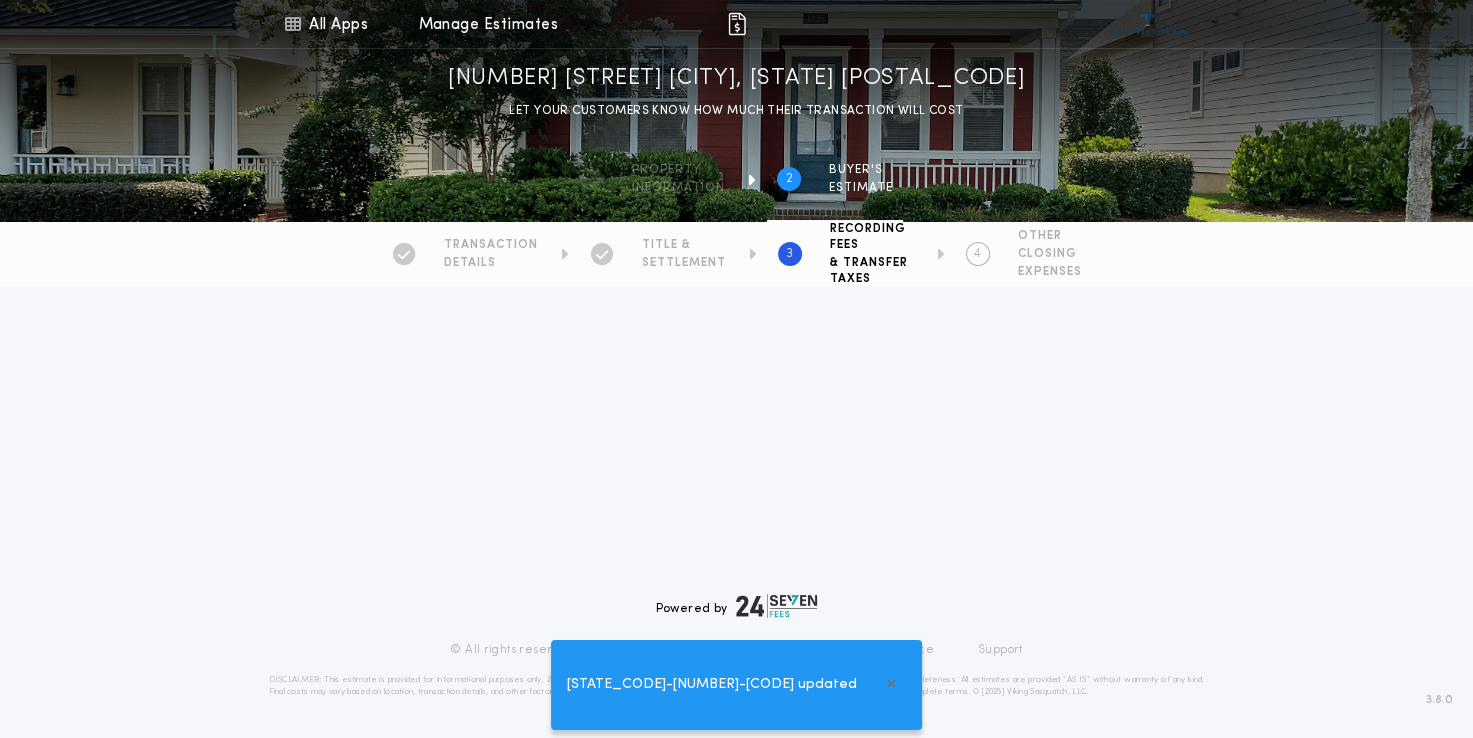 scroll, scrollTop: 0, scrollLeft: 0, axis: both 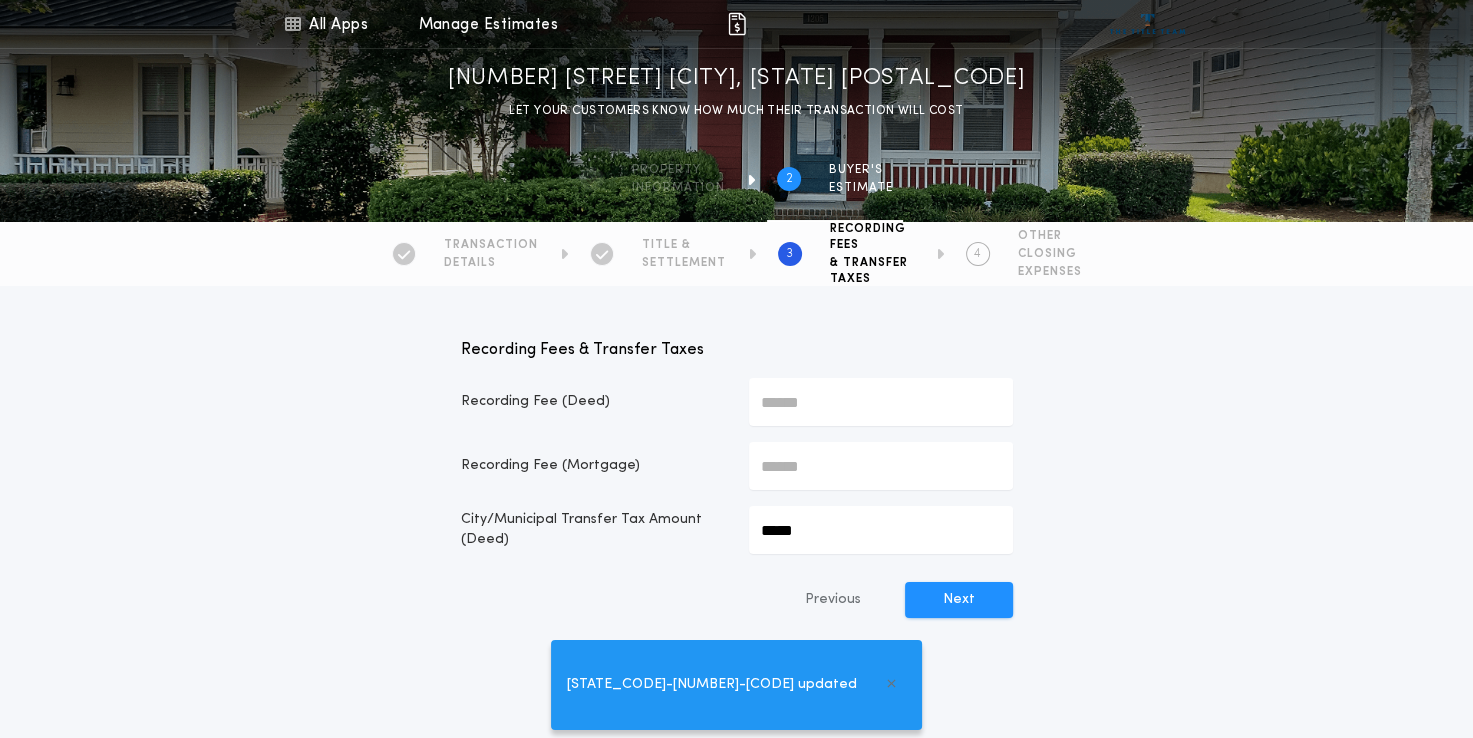 click on "Next" at bounding box center (959, 600) 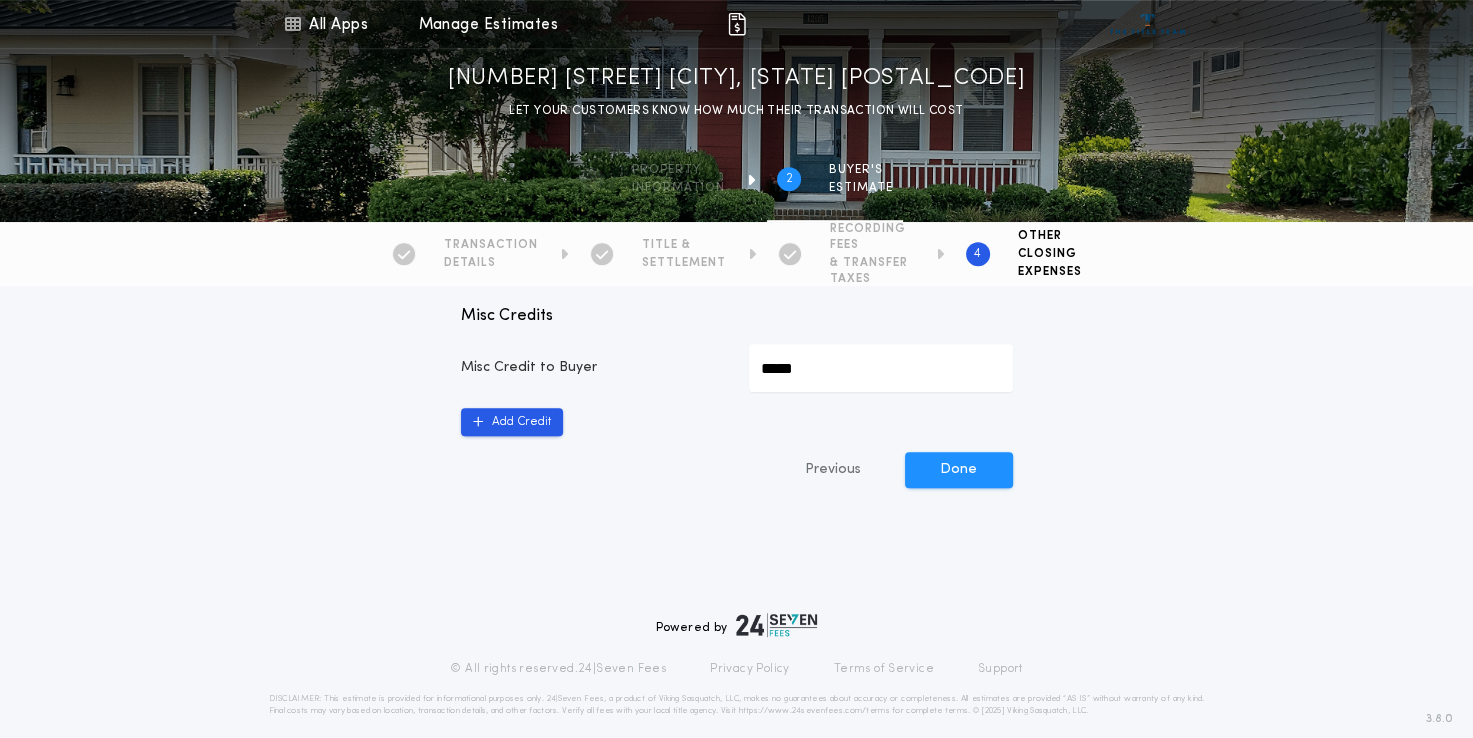 scroll, scrollTop: 1184, scrollLeft: 0, axis: vertical 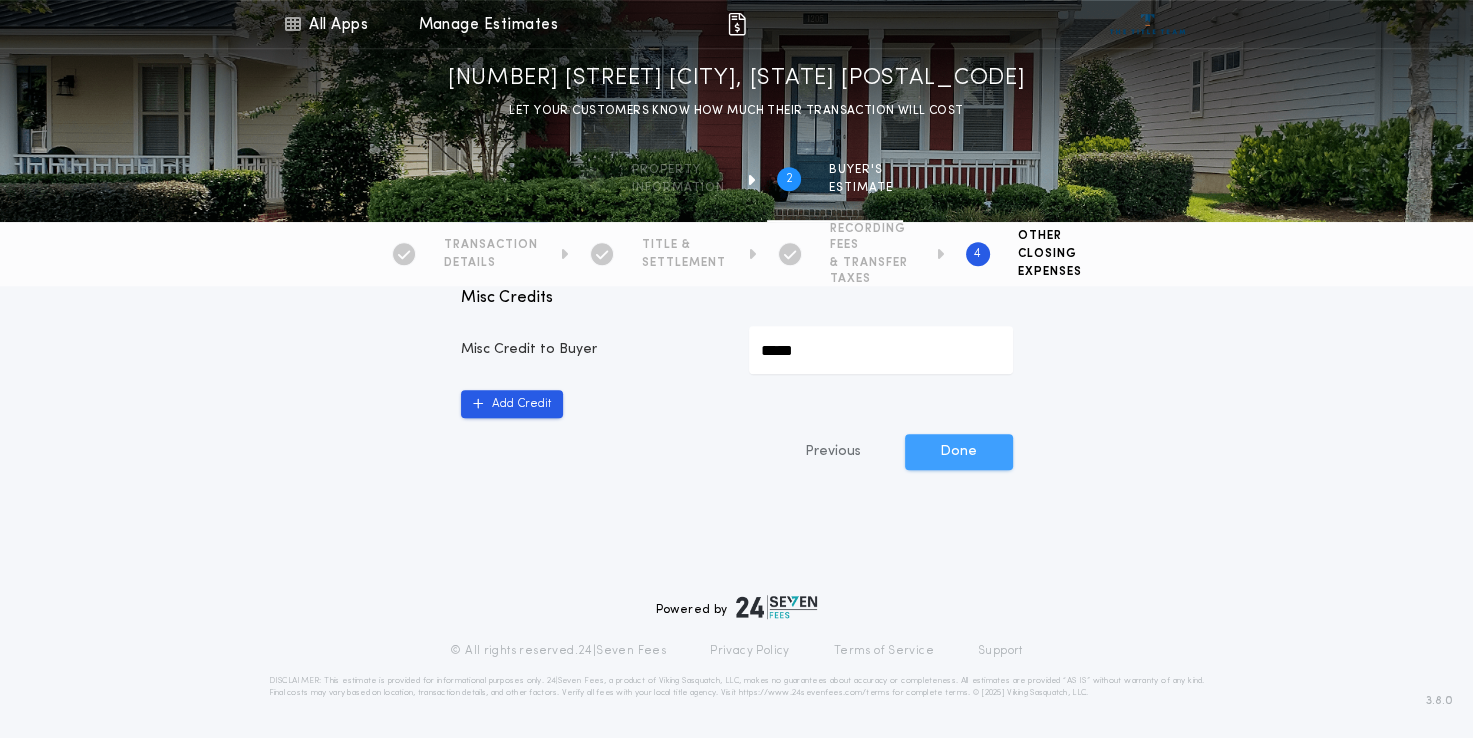 click on "Done" at bounding box center (959, 452) 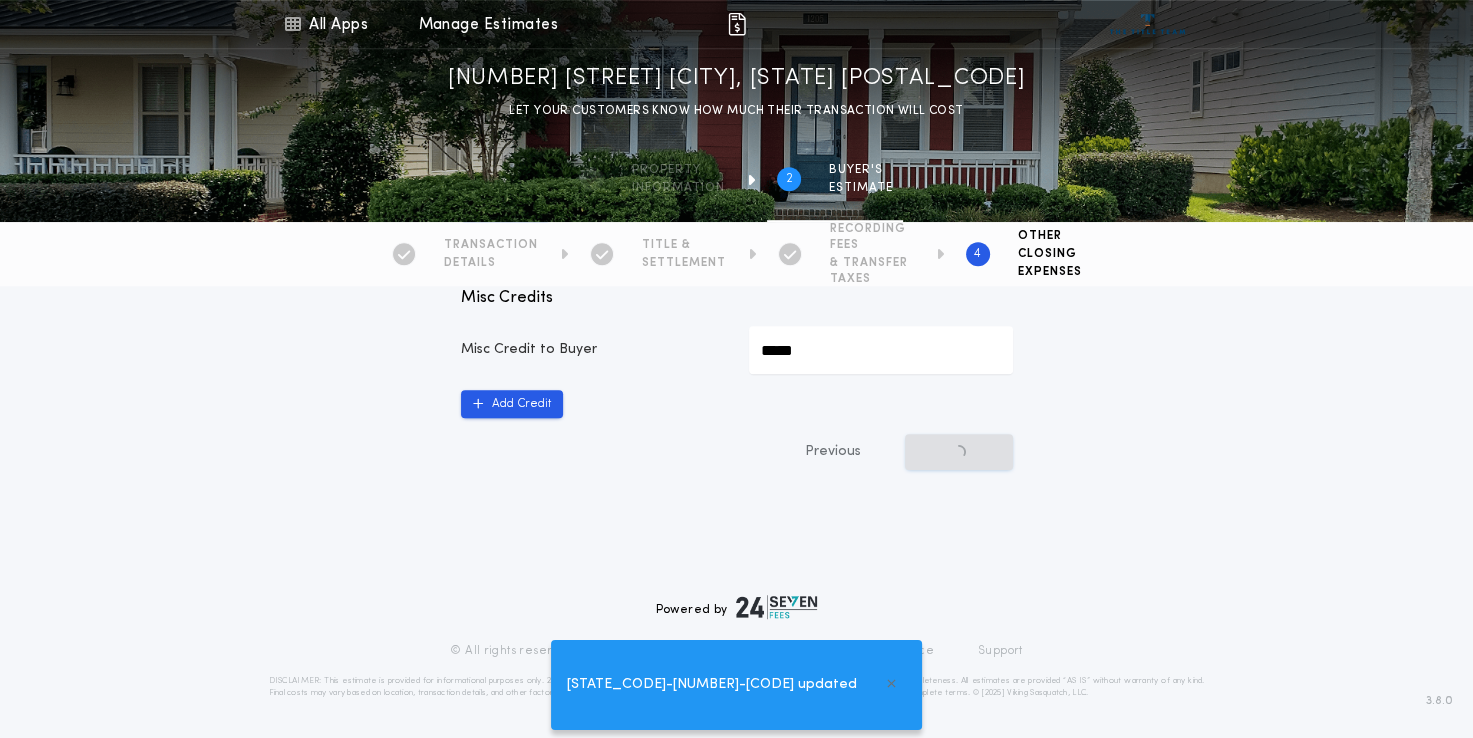 scroll, scrollTop: 0, scrollLeft: 0, axis: both 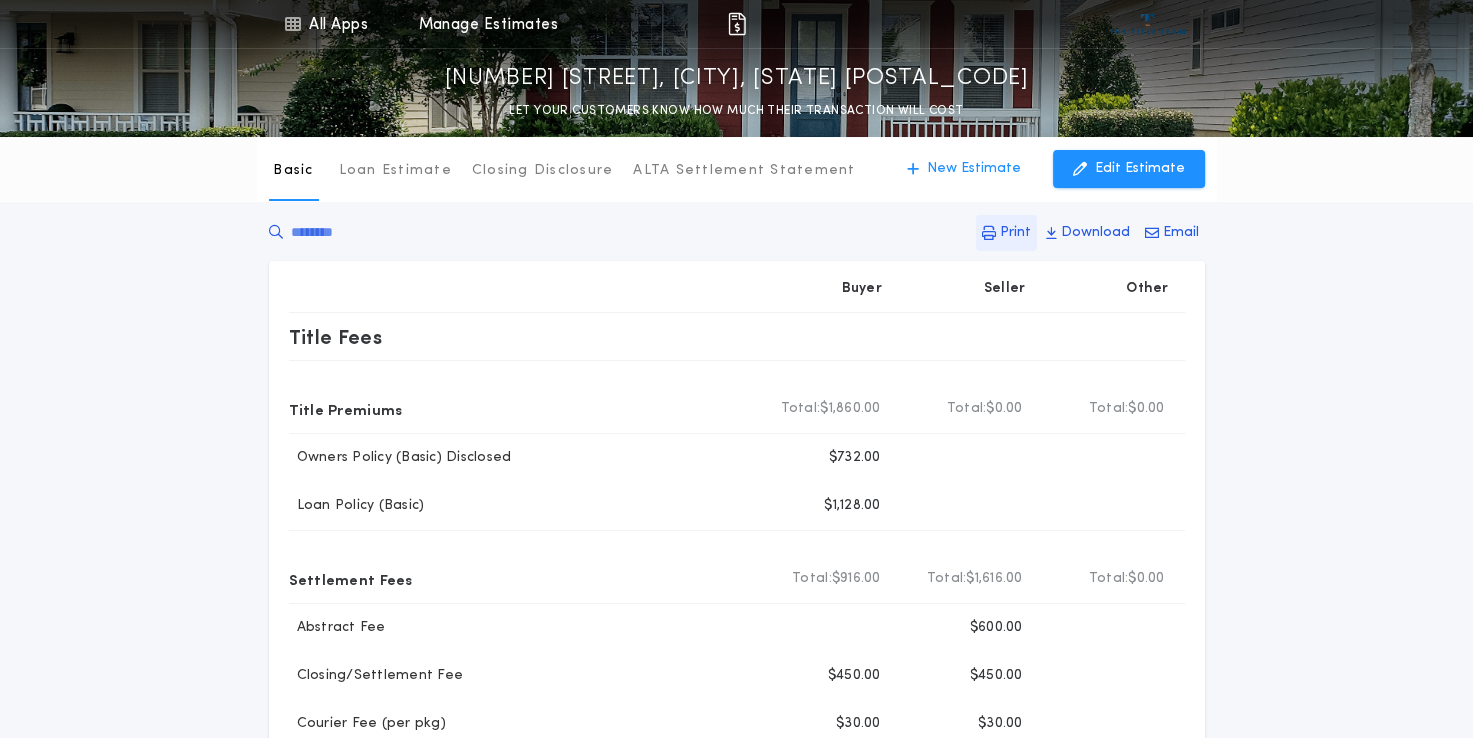 click on "Print" at bounding box center [1015, 233] 